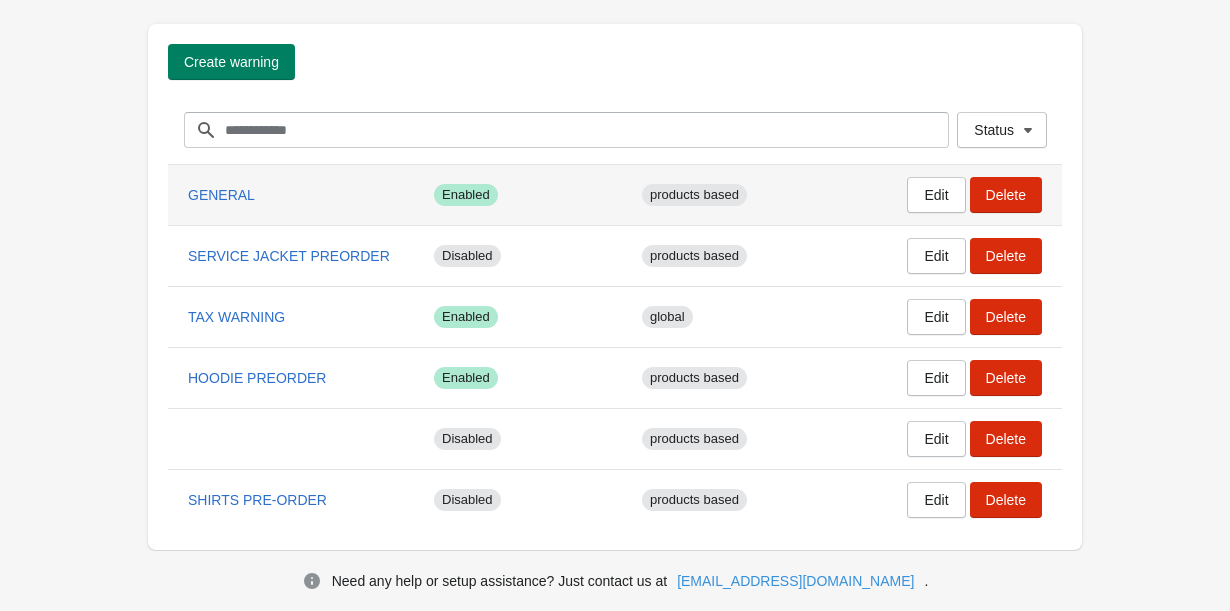scroll, scrollTop: 105, scrollLeft: 0, axis: vertical 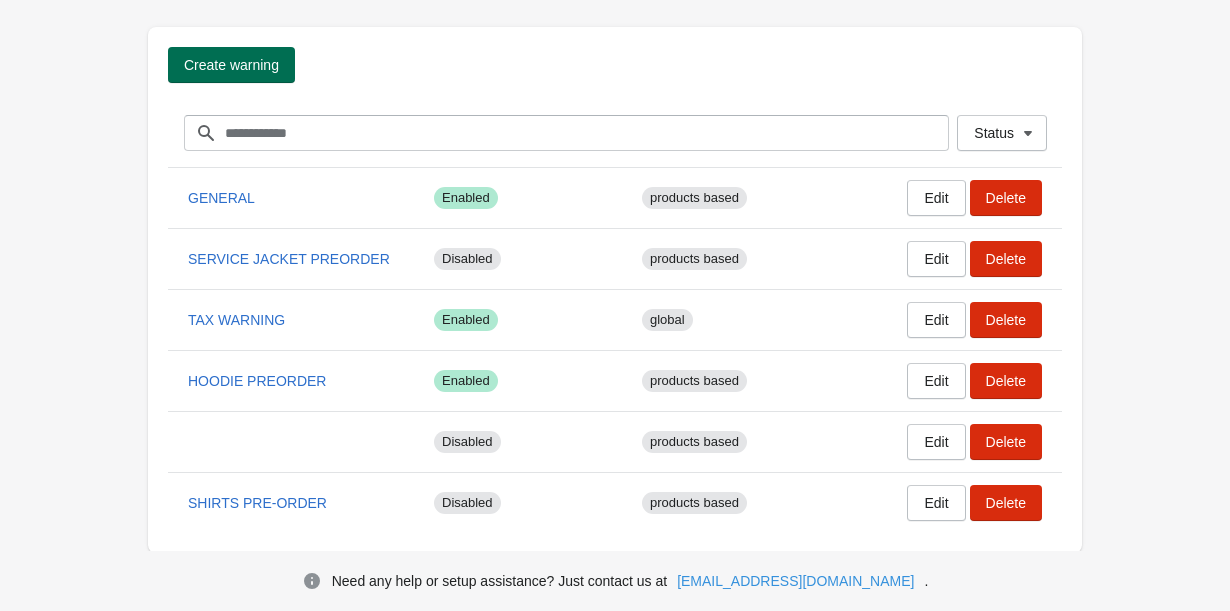 click on "Create warning" at bounding box center (231, 65) 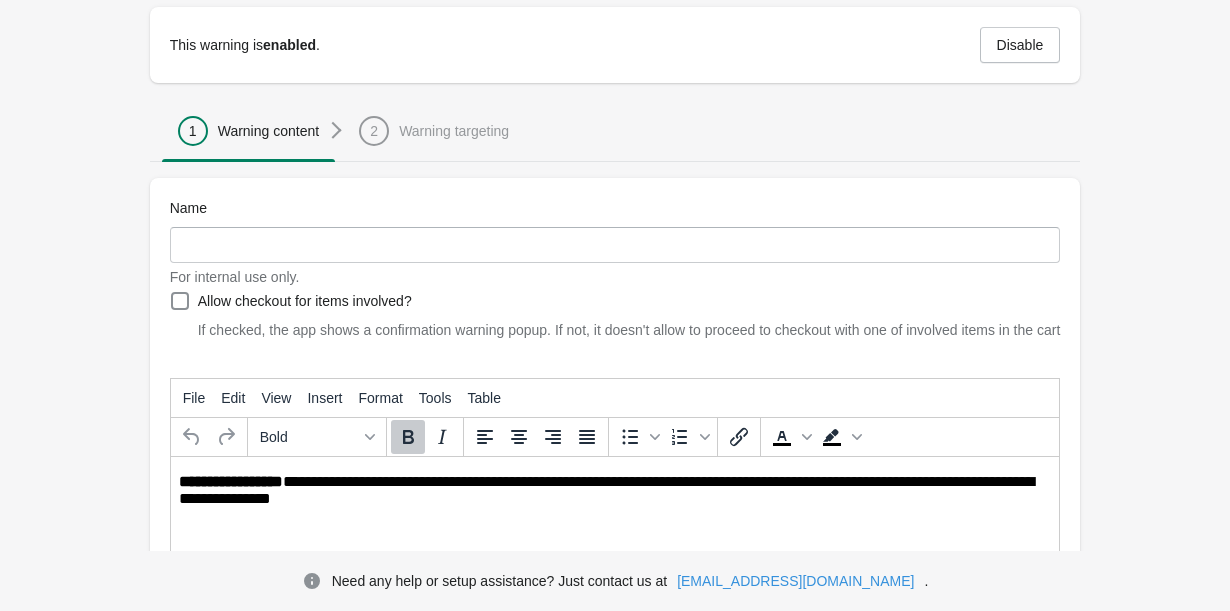 scroll, scrollTop: 0, scrollLeft: 0, axis: both 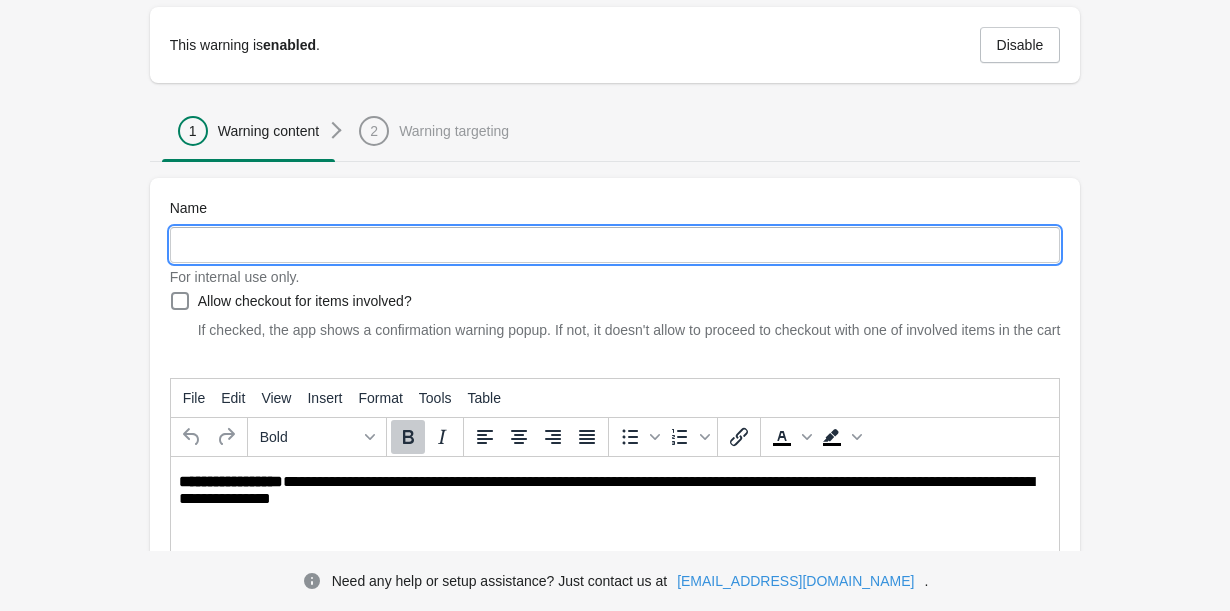 click on "Name" at bounding box center [615, 245] 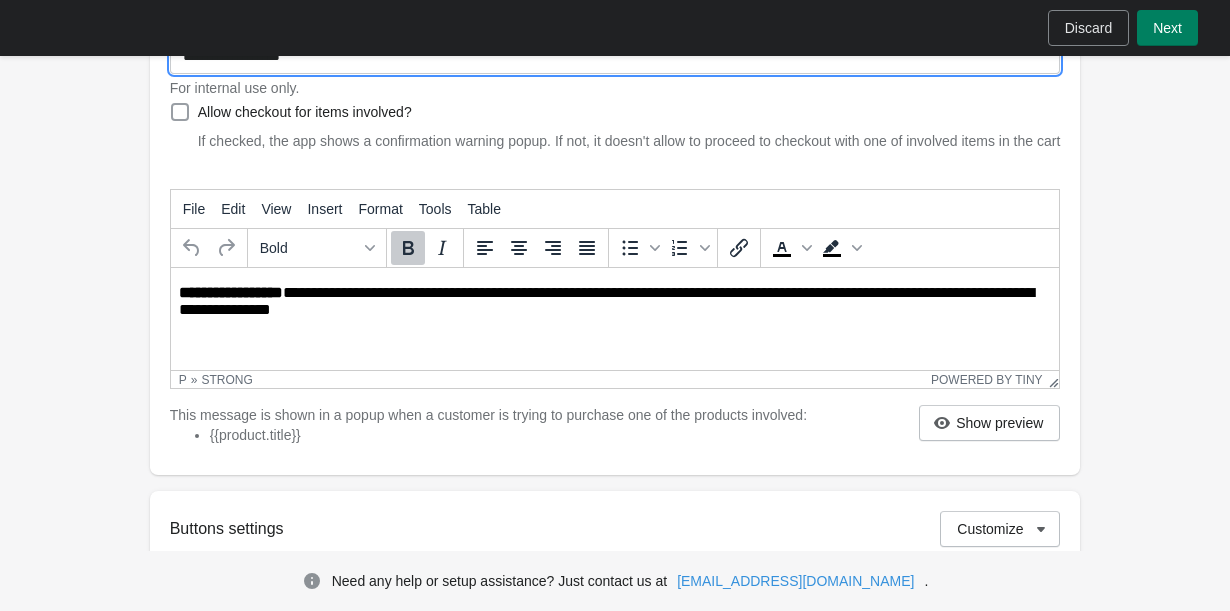 scroll, scrollTop: 296, scrollLeft: 0, axis: vertical 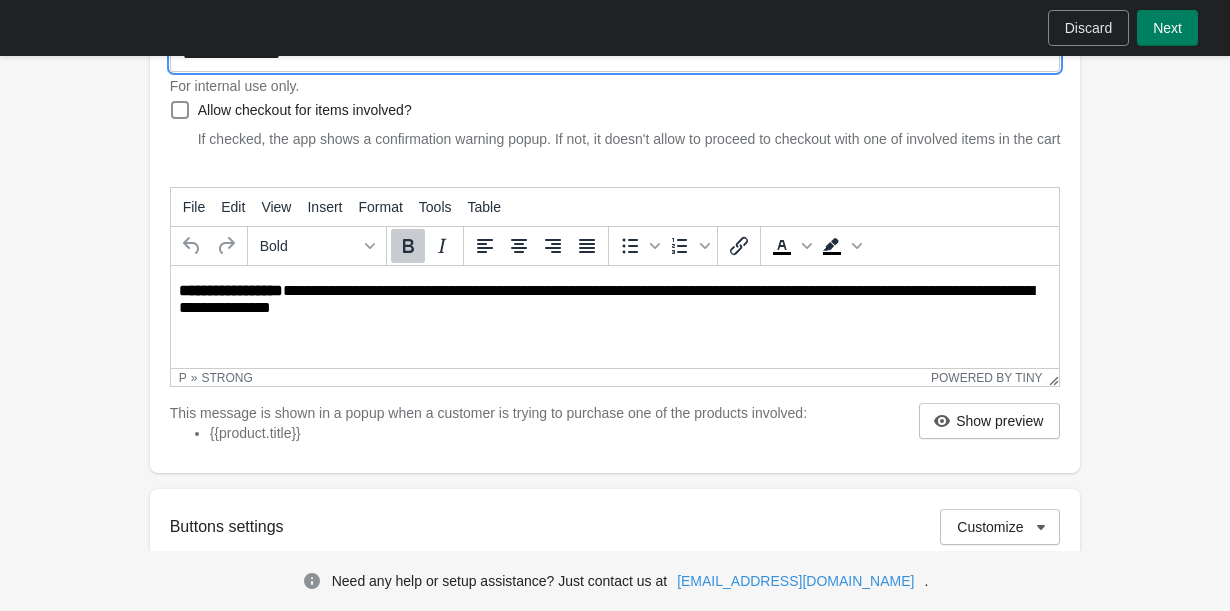 type on "**********" 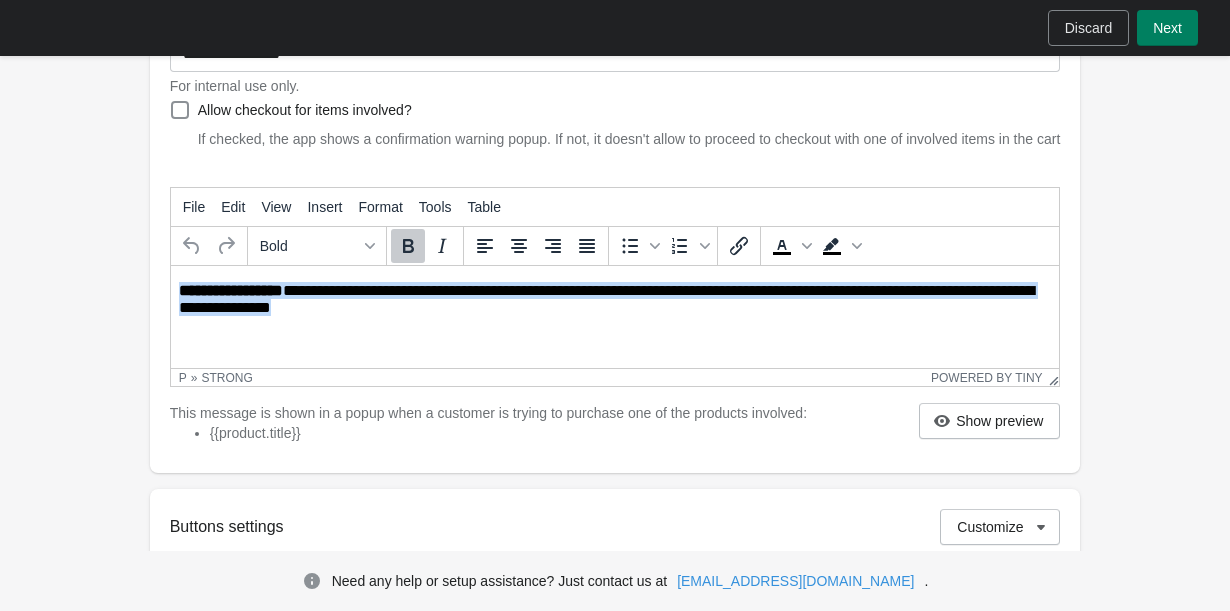 drag, startPoint x: 381, startPoint y: 313, endPoint x: 215, endPoint y: 274, distance: 170.51979 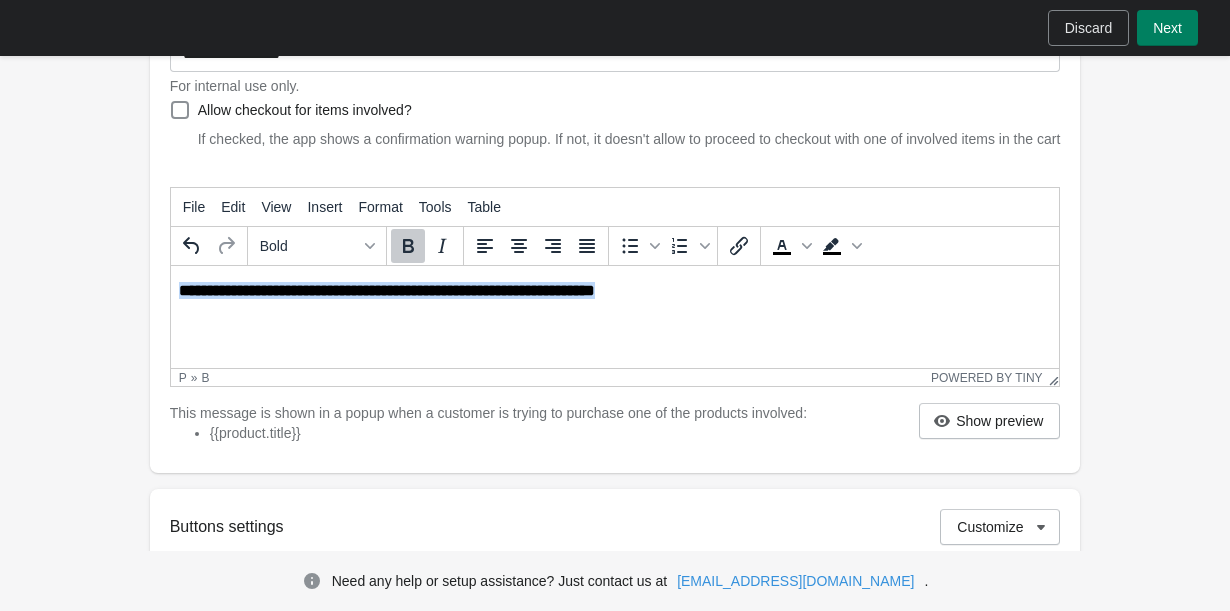 drag, startPoint x: 735, startPoint y: 294, endPoint x: 166, endPoint y: 276, distance: 569.28467 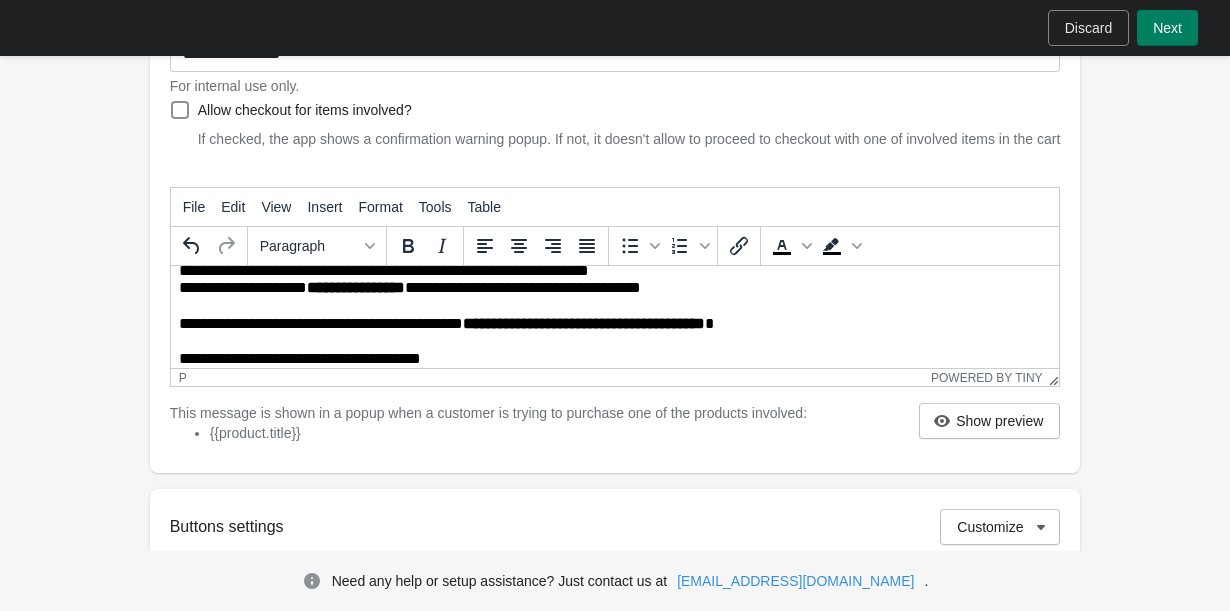 scroll, scrollTop: 0, scrollLeft: 0, axis: both 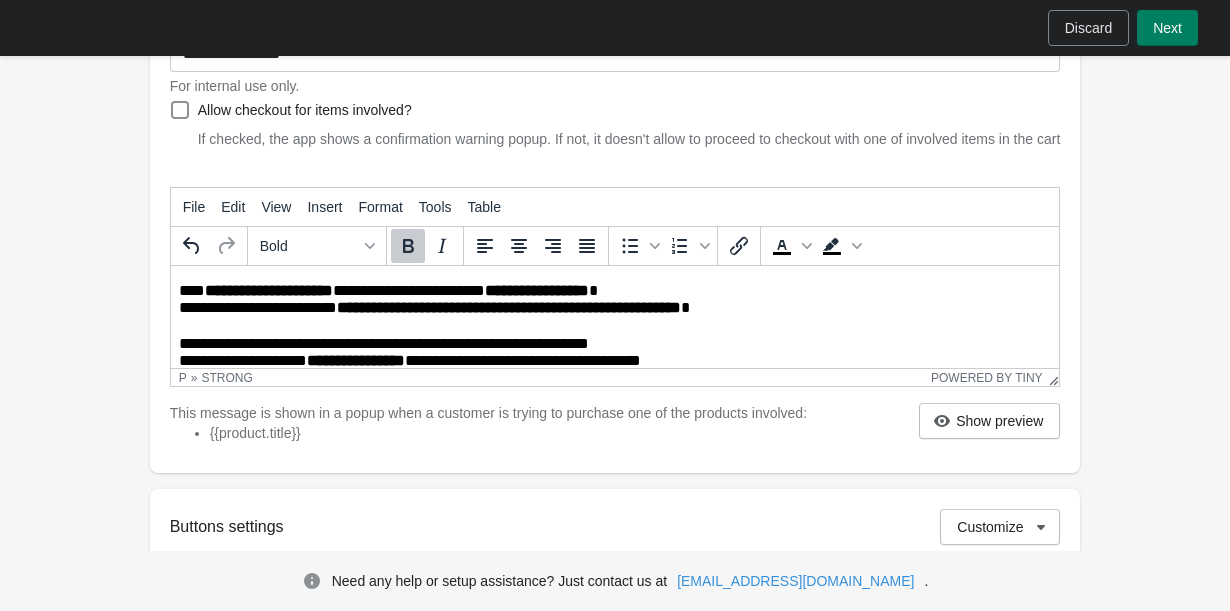 click on "**********" at bounding box center (536, 290) 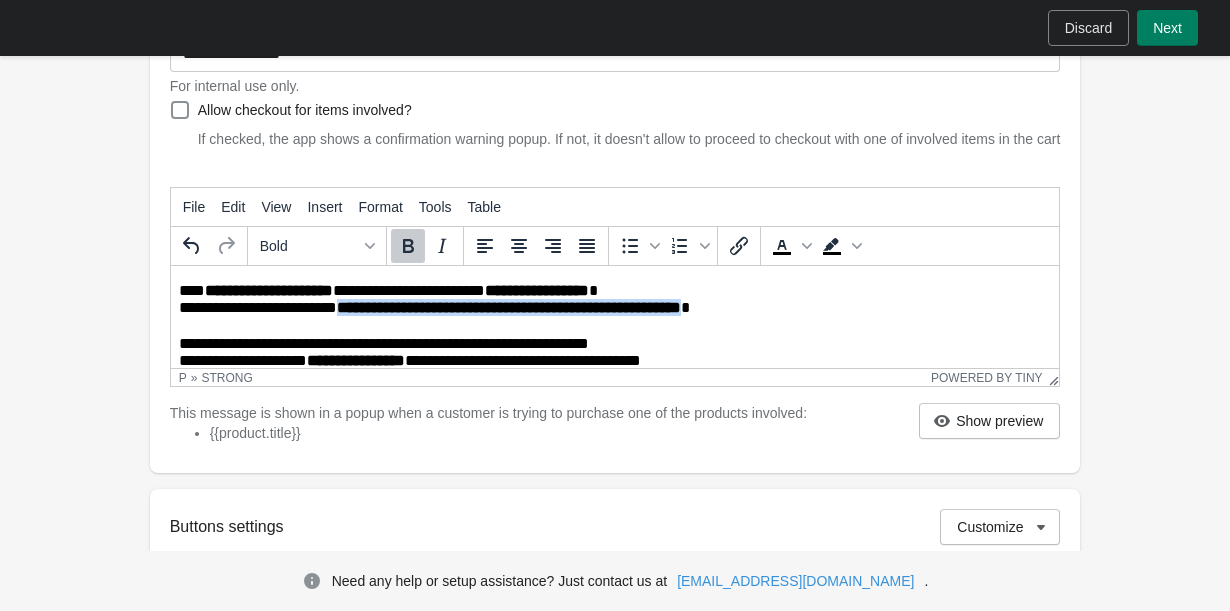 drag, startPoint x: 348, startPoint y: 310, endPoint x: 725, endPoint y: 307, distance: 377.01193 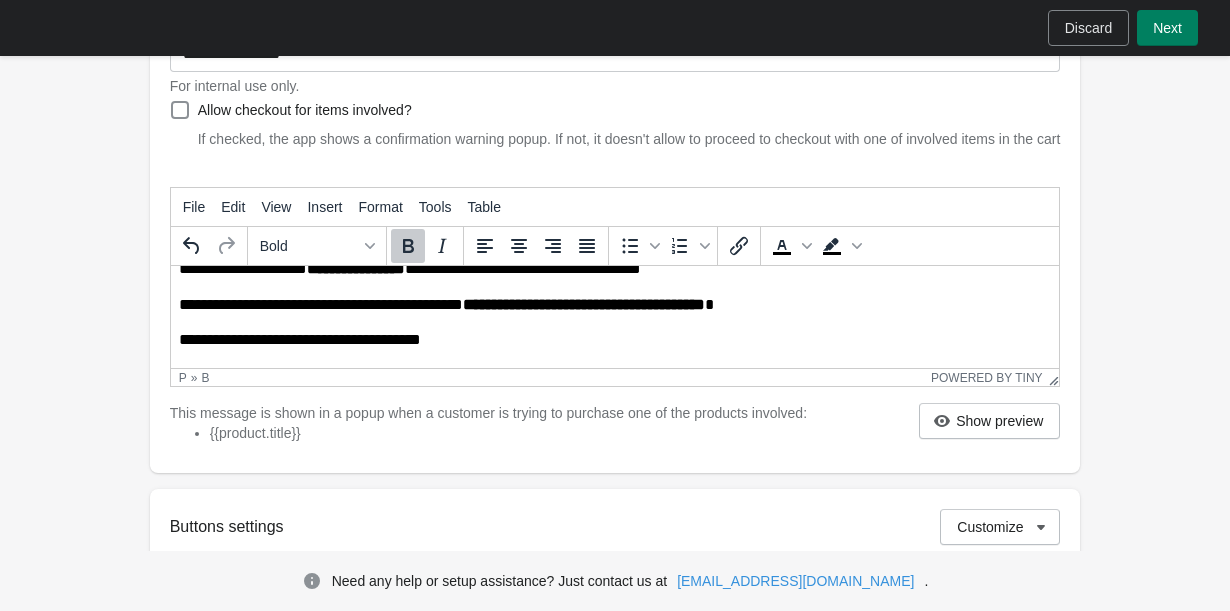 scroll, scrollTop: 93, scrollLeft: 0, axis: vertical 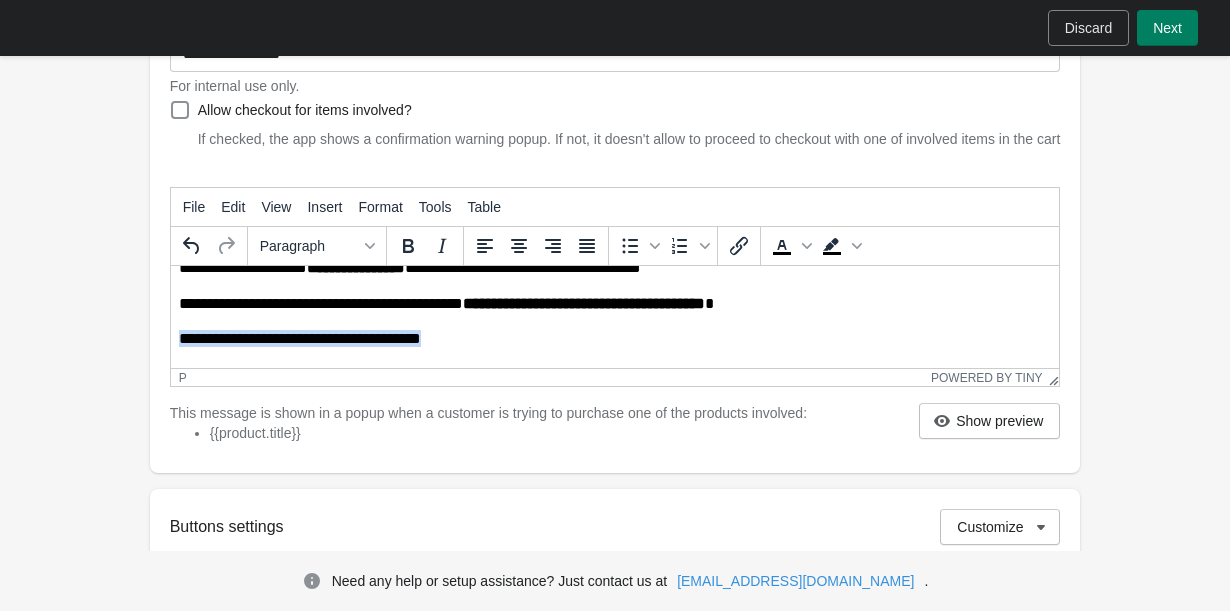 drag, startPoint x: 519, startPoint y: 347, endPoint x: 154, endPoint y: 326, distance: 365.6036 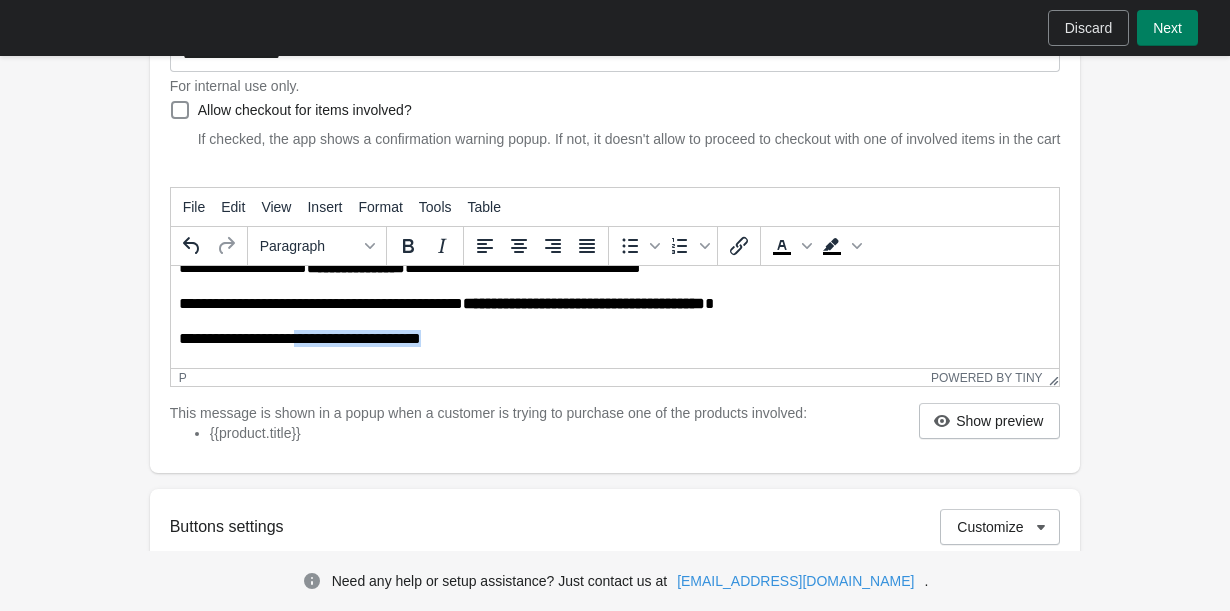 drag, startPoint x: 467, startPoint y: 342, endPoint x: 324, endPoint y: 342, distance: 143 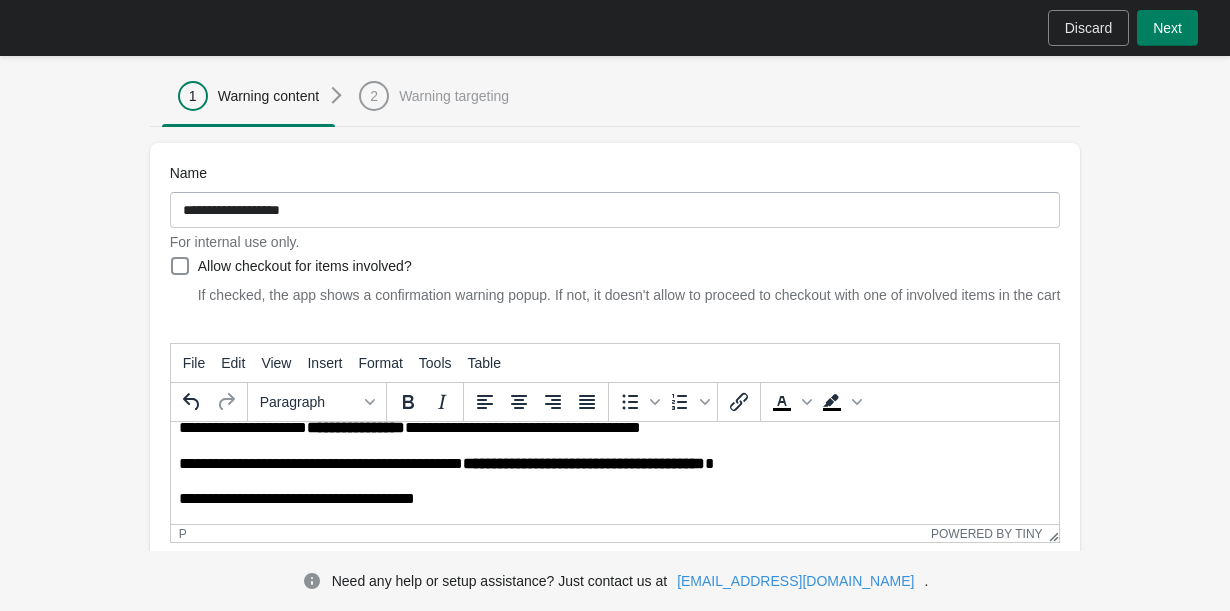 scroll, scrollTop: 0, scrollLeft: 0, axis: both 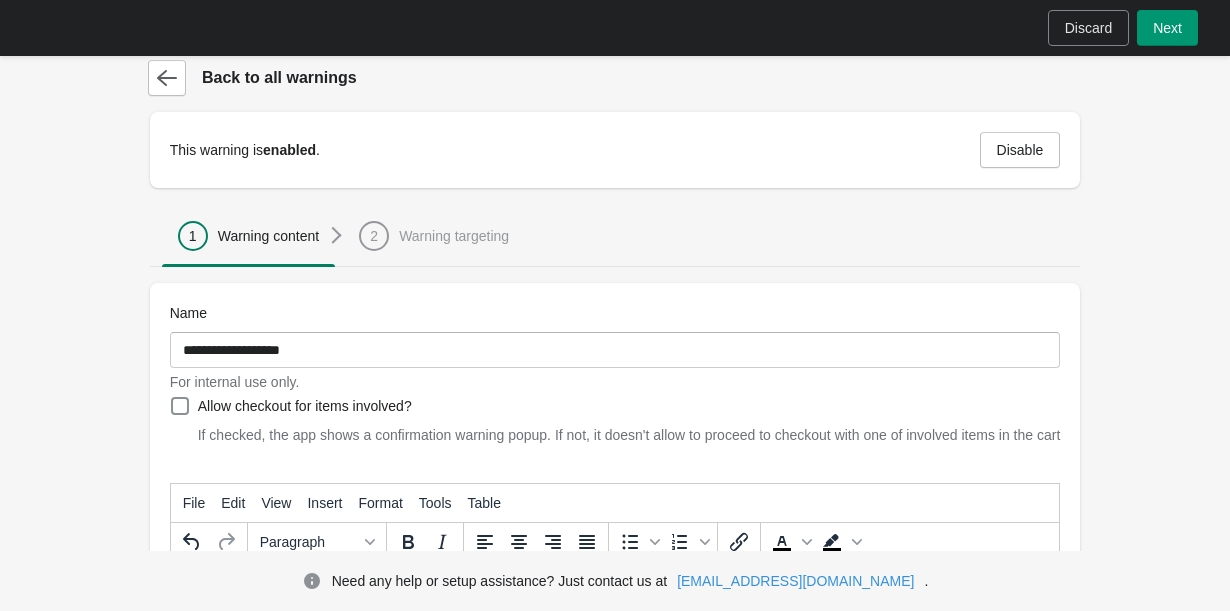 click on "Next" at bounding box center (1167, 28) 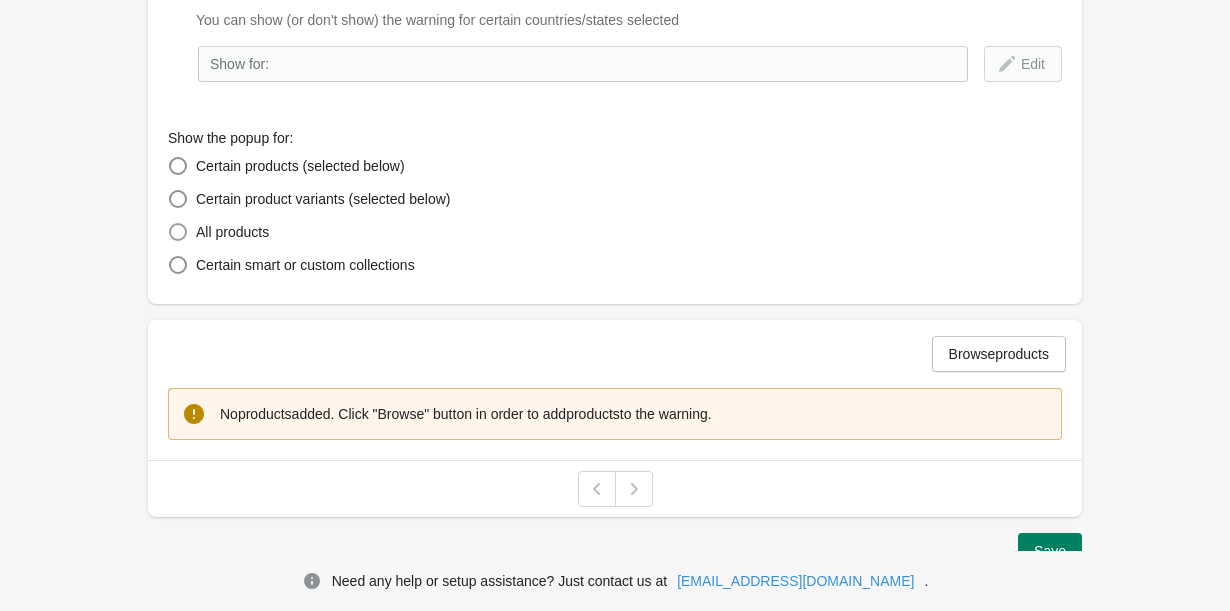 scroll, scrollTop: 445, scrollLeft: 0, axis: vertical 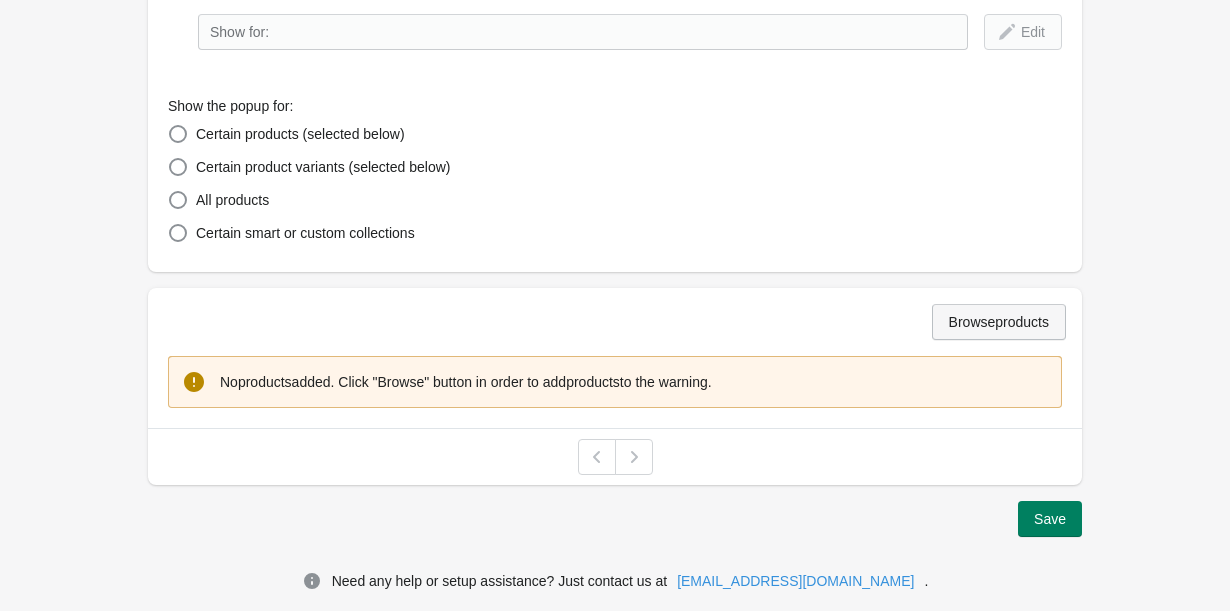 click on "Browse  products" at bounding box center [999, 322] 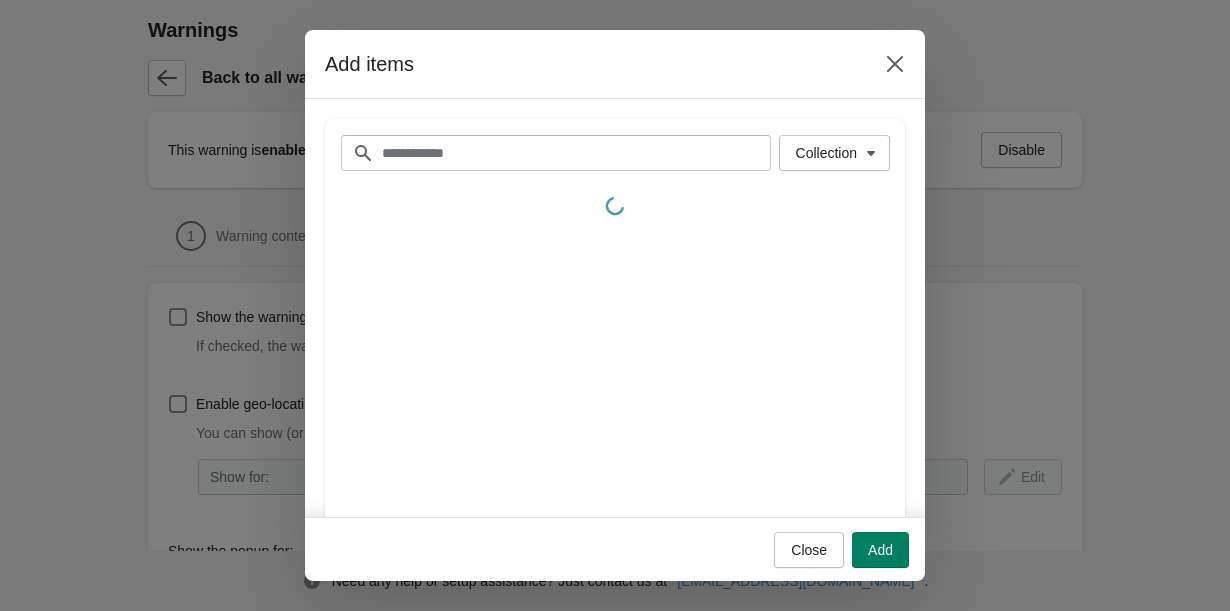 scroll, scrollTop: 445, scrollLeft: 0, axis: vertical 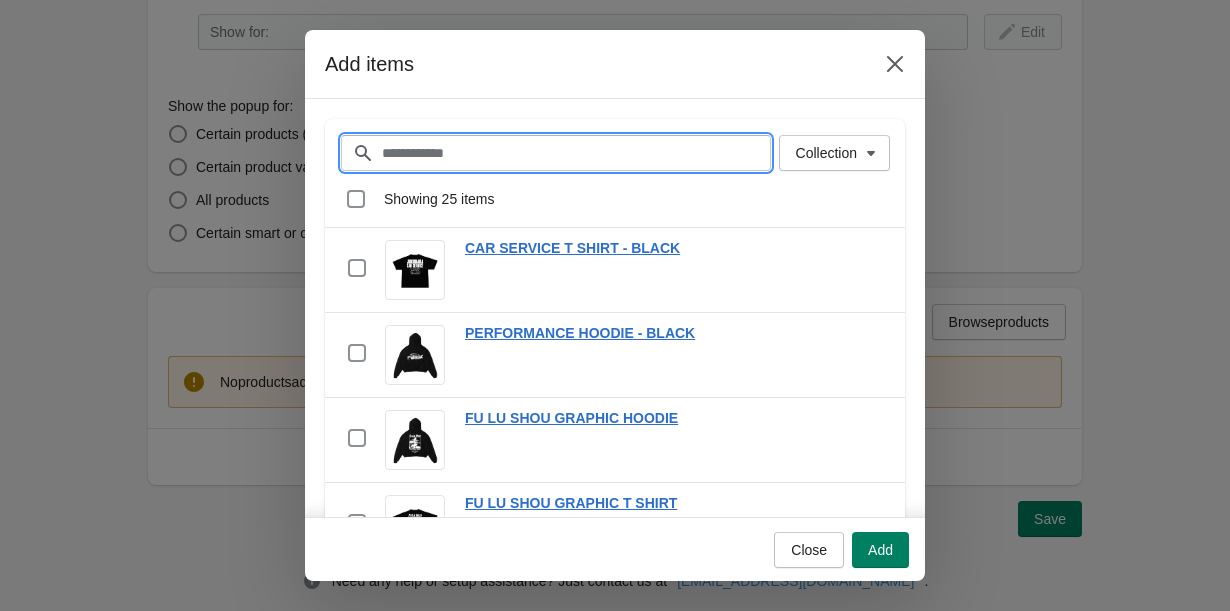 click on "Filter items" at bounding box center (576, 153) 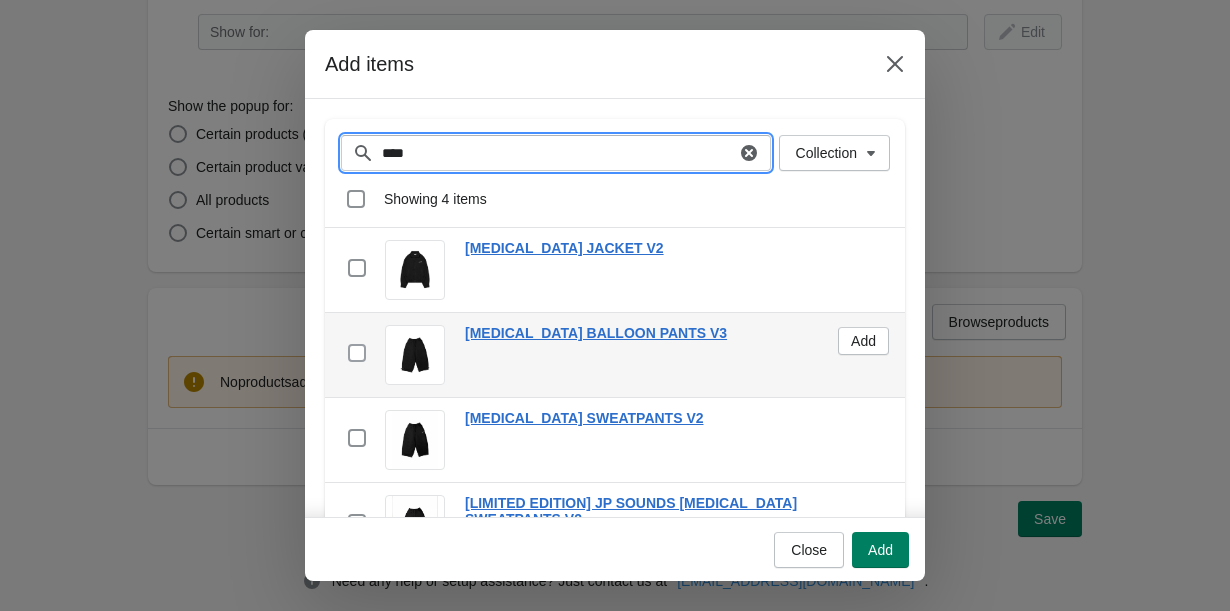 type on "****" 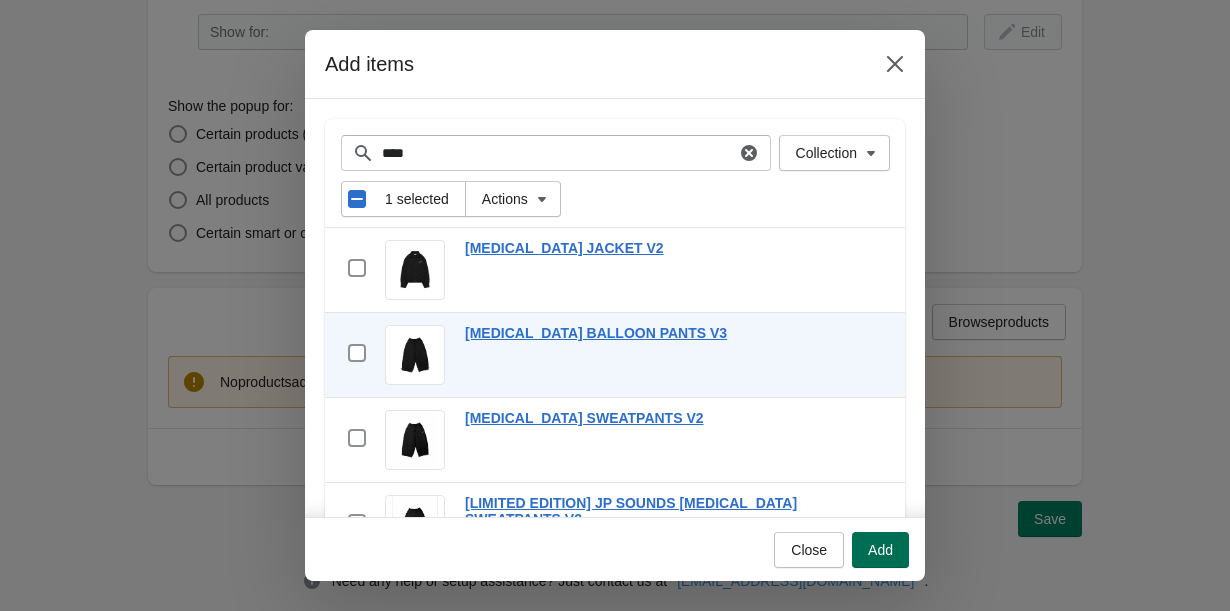 click on "Add" at bounding box center (880, 550) 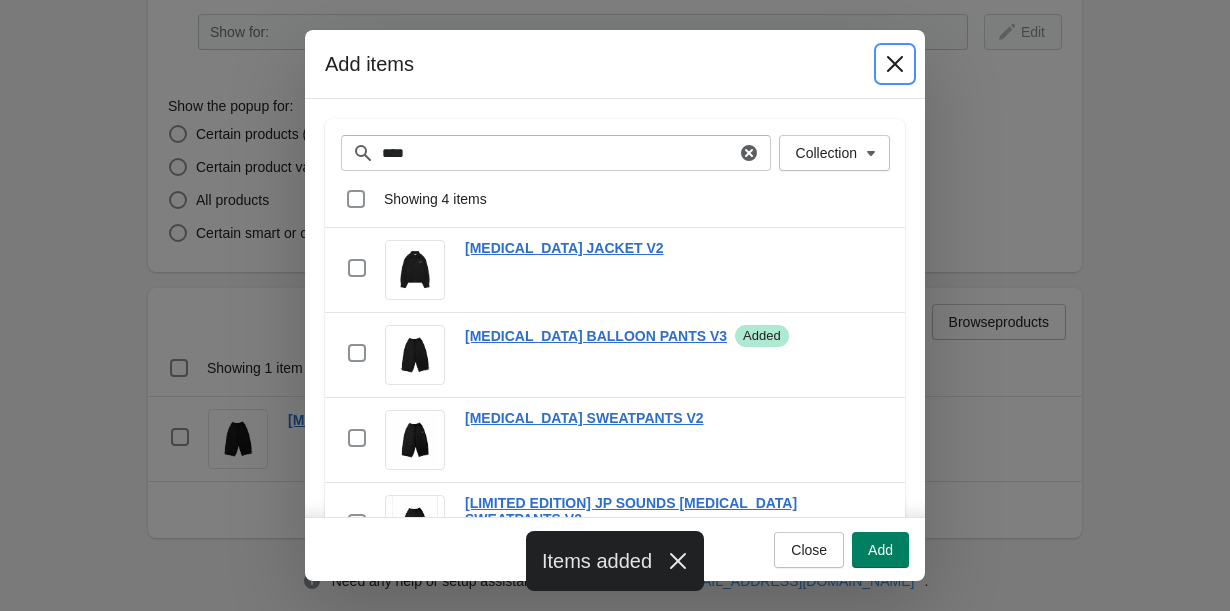 click 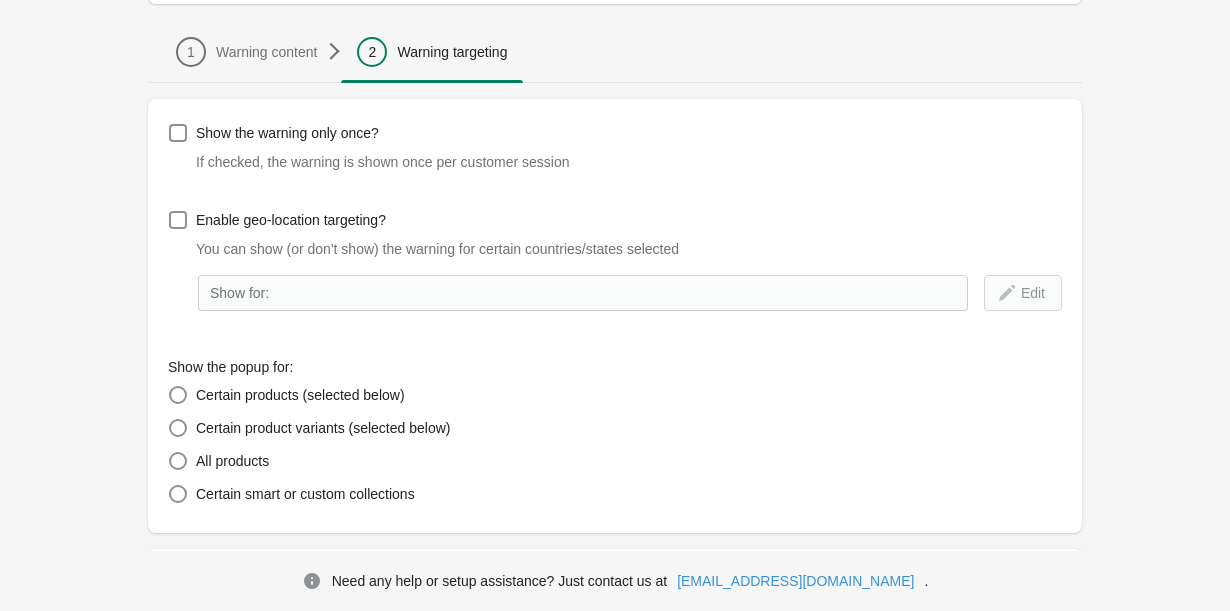 scroll, scrollTop: 0, scrollLeft: 0, axis: both 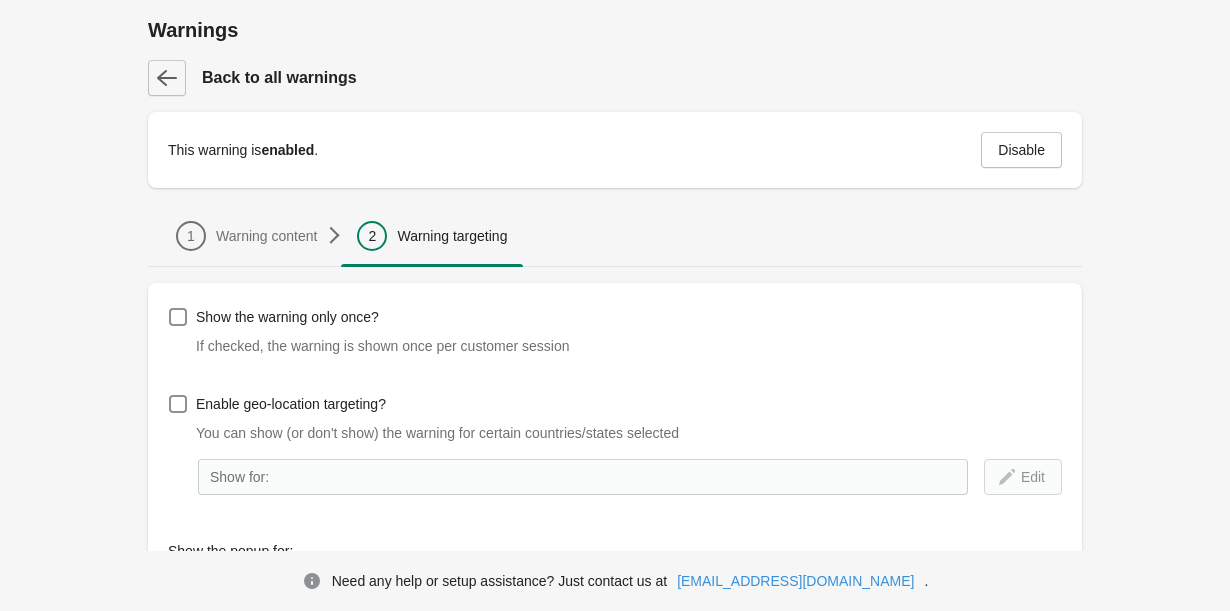 click at bounding box center [167, 78] 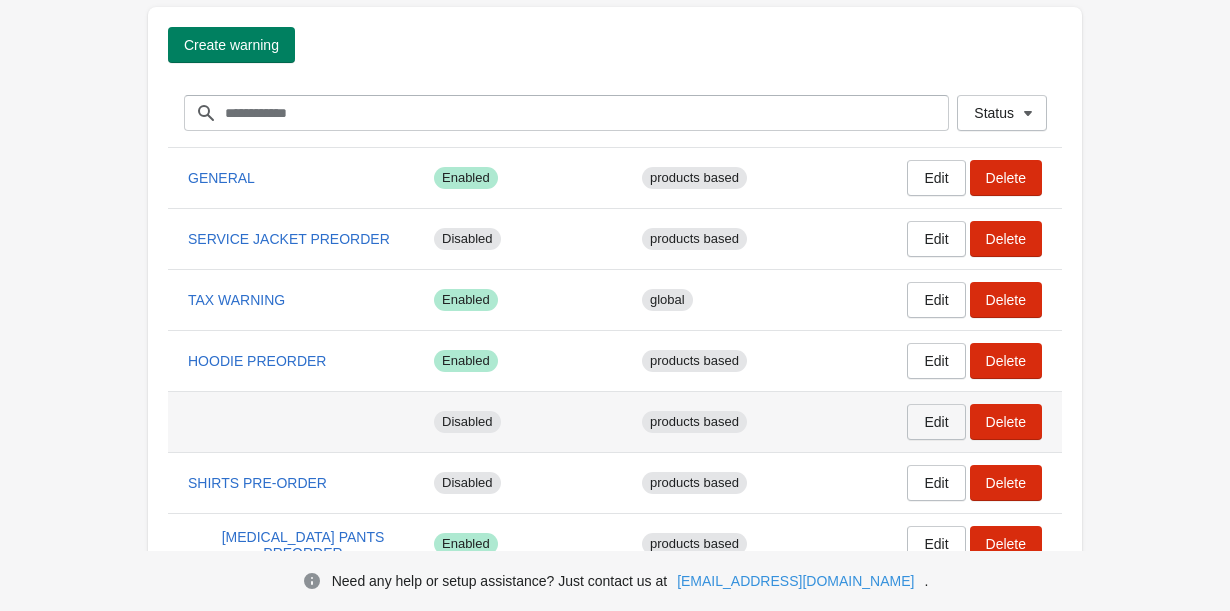 scroll, scrollTop: 174, scrollLeft: 0, axis: vertical 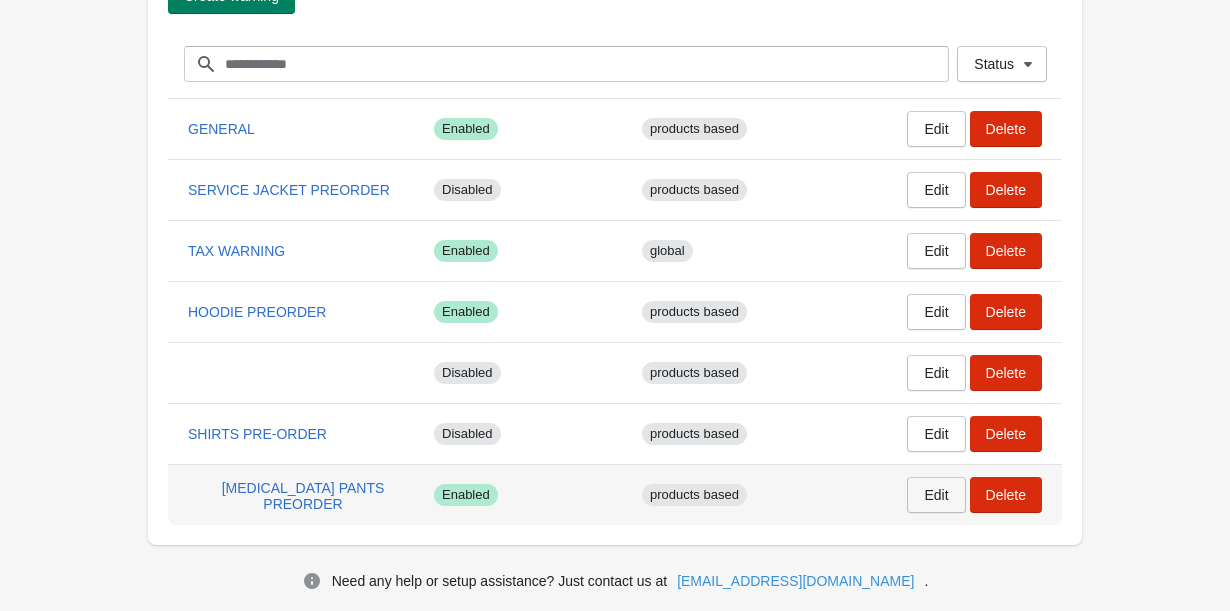 click on "Edit" at bounding box center (936, 495) 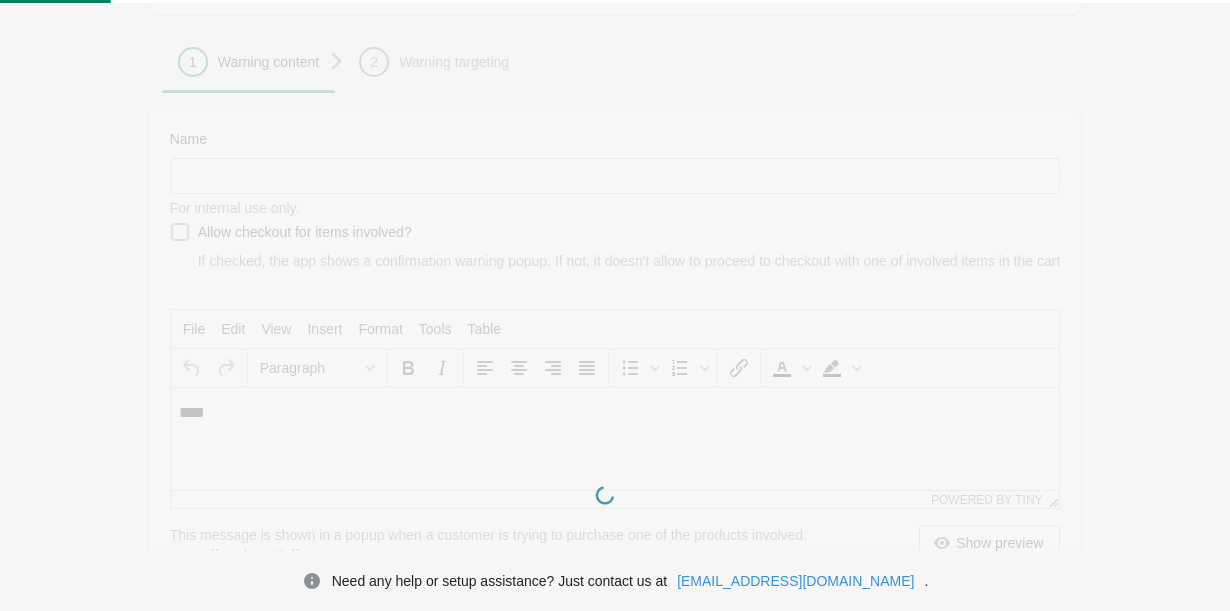 scroll, scrollTop: 0, scrollLeft: 0, axis: both 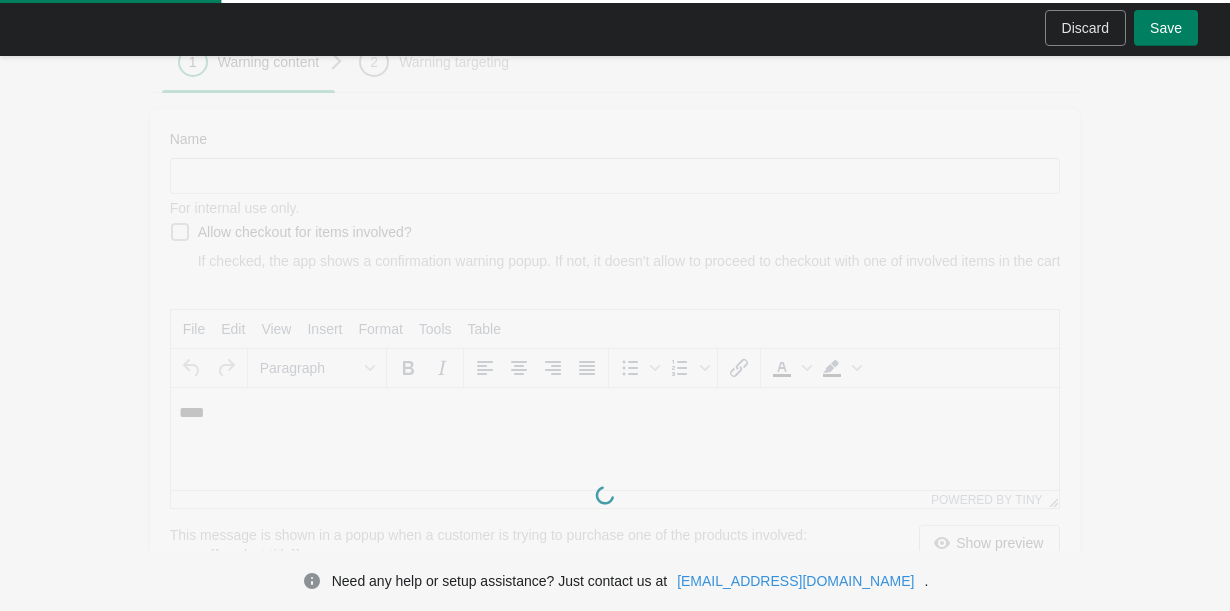 type on "**********" 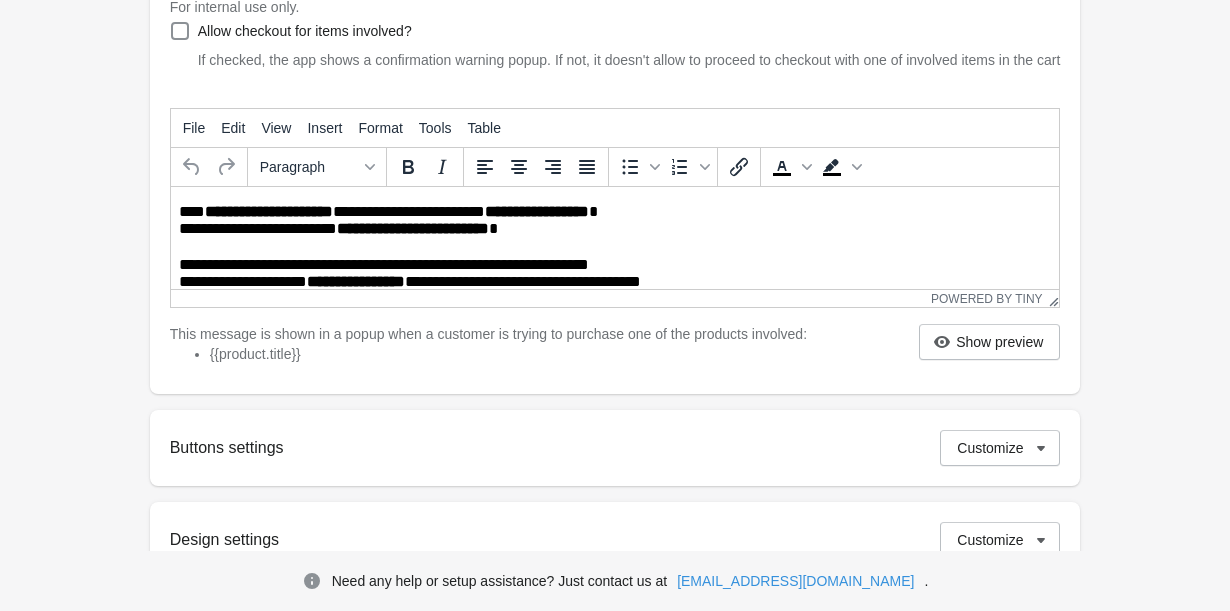 scroll, scrollTop: 737, scrollLeft: 0, axis: vertical 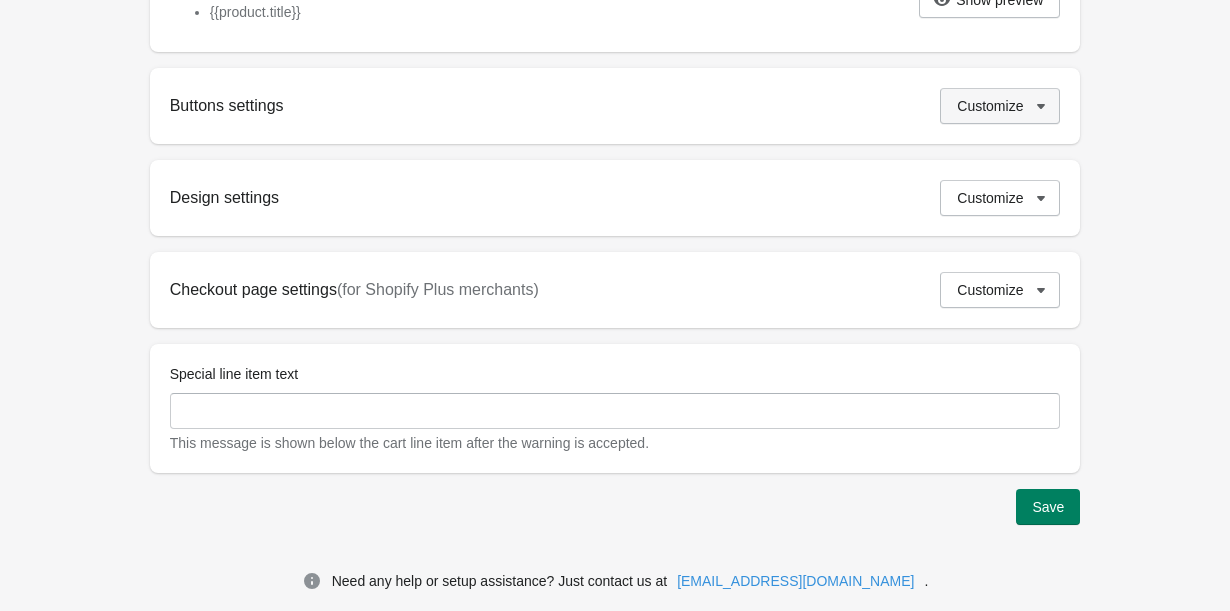 click on "Customize" at bounding box center (1000, 106) 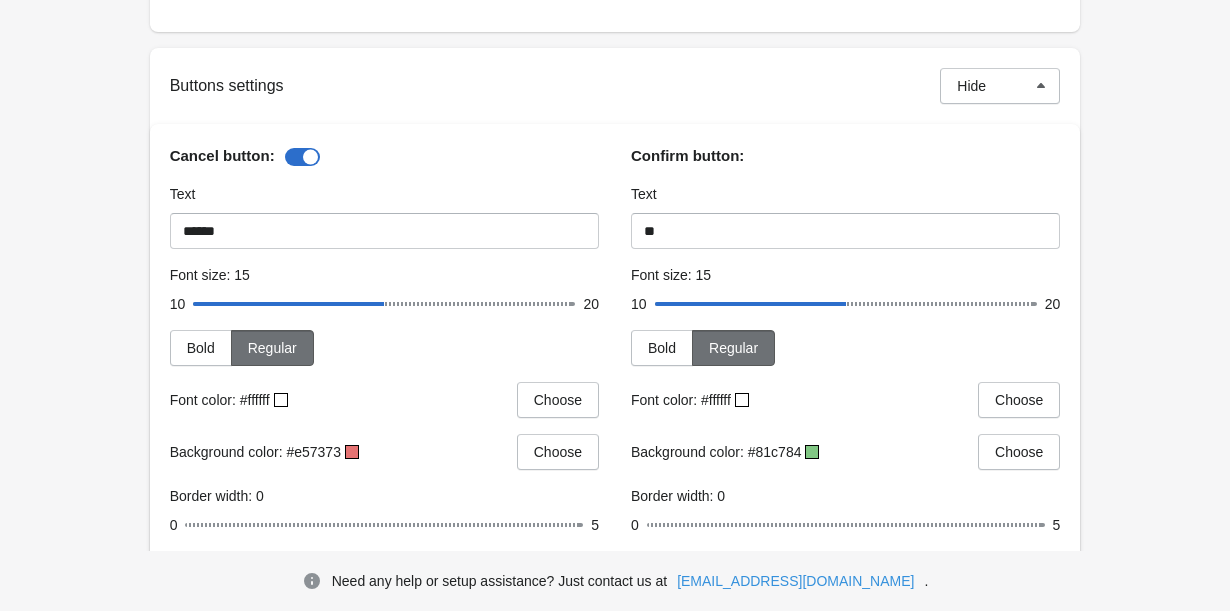 click on "Cancel button:" at bounding box center [384, 164] 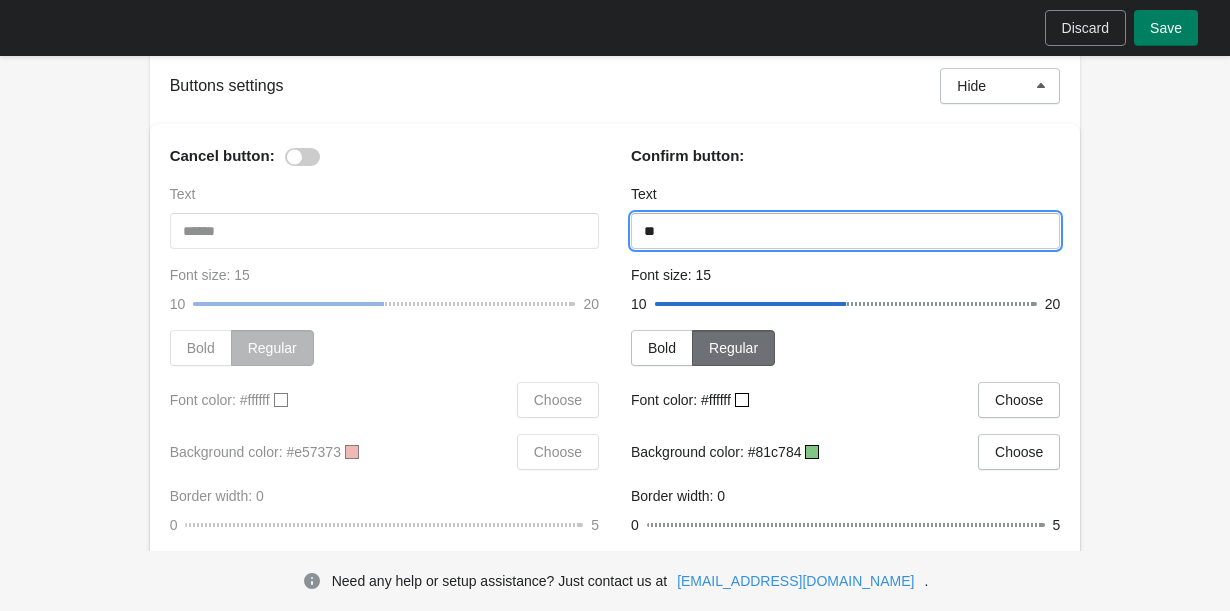drag, startPoint x: 709, startPoint y: 257, endPoint x: 612, endPoint y: 256, distance: 97.00516 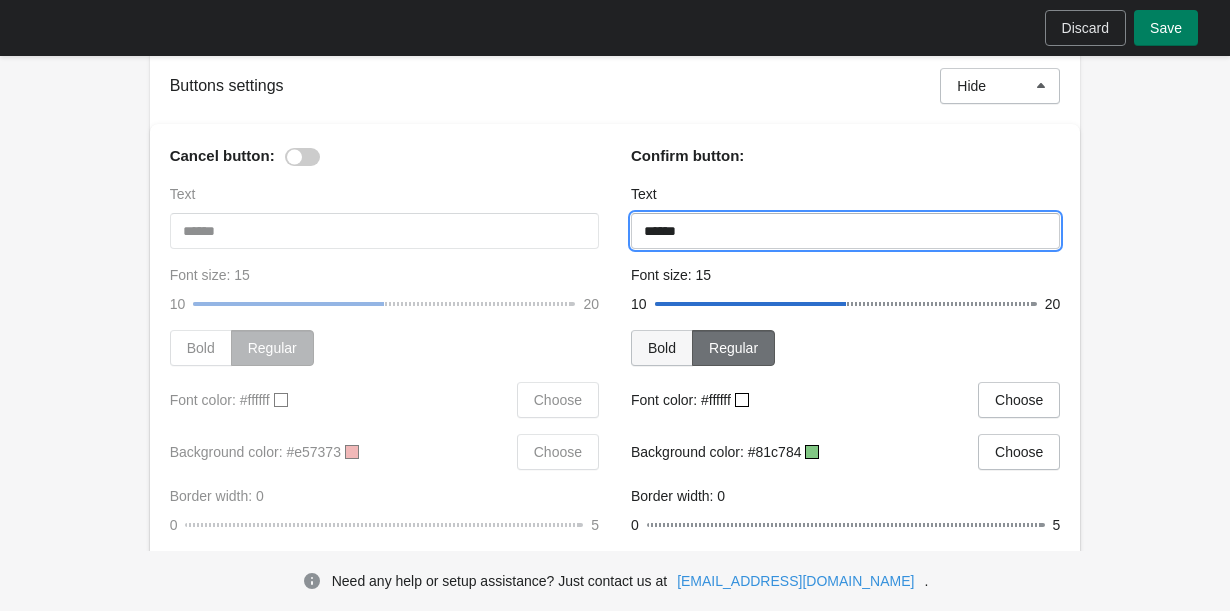 type on "******" 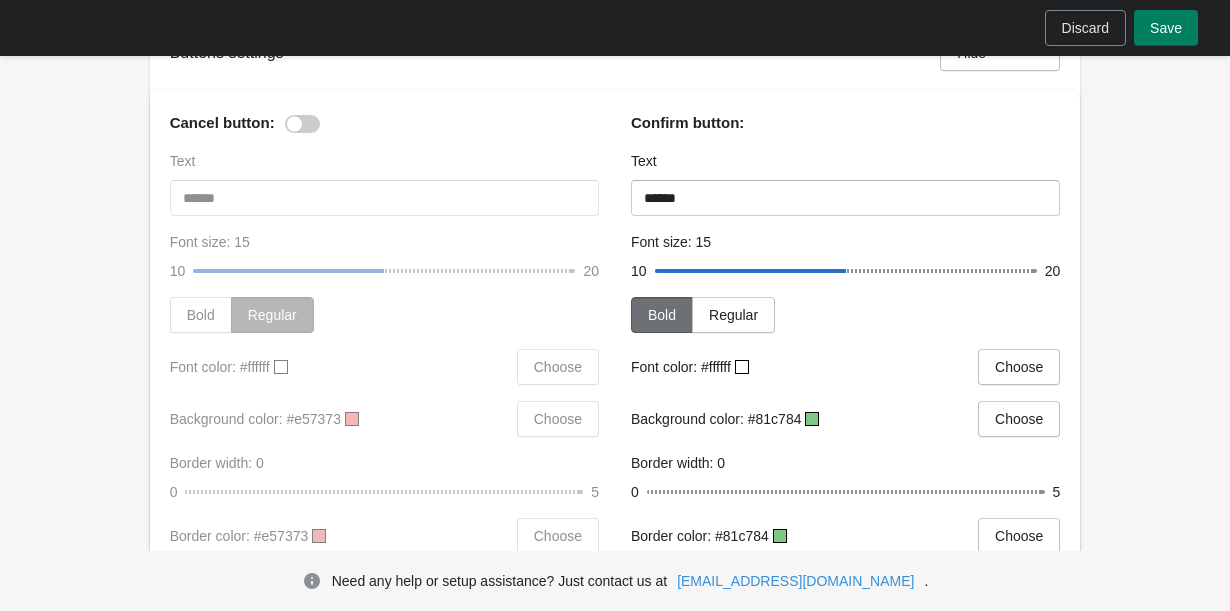 scroll, scrollTop: 784, scrollLeft: 0, axis: vertical 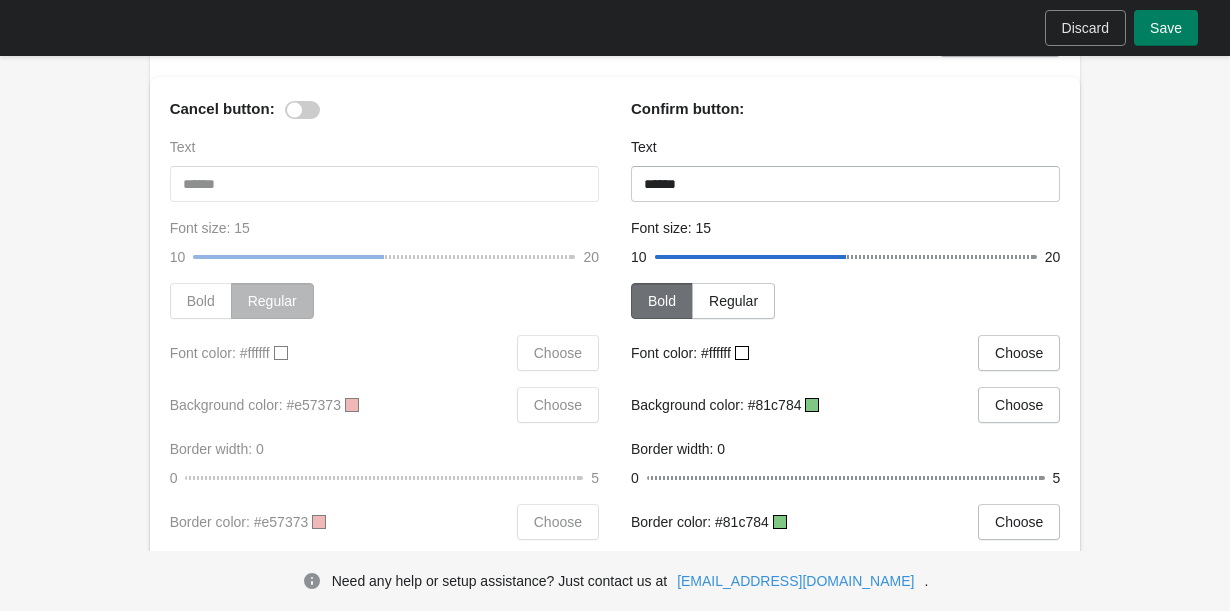 click at bounding box center [812, 405] 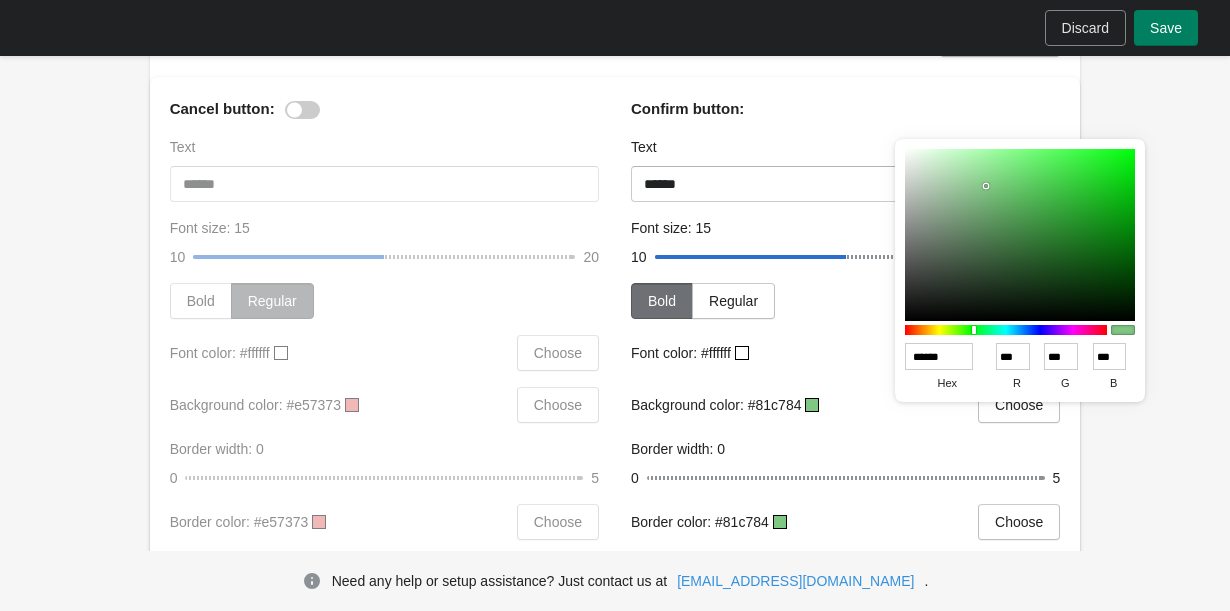 type on "******" 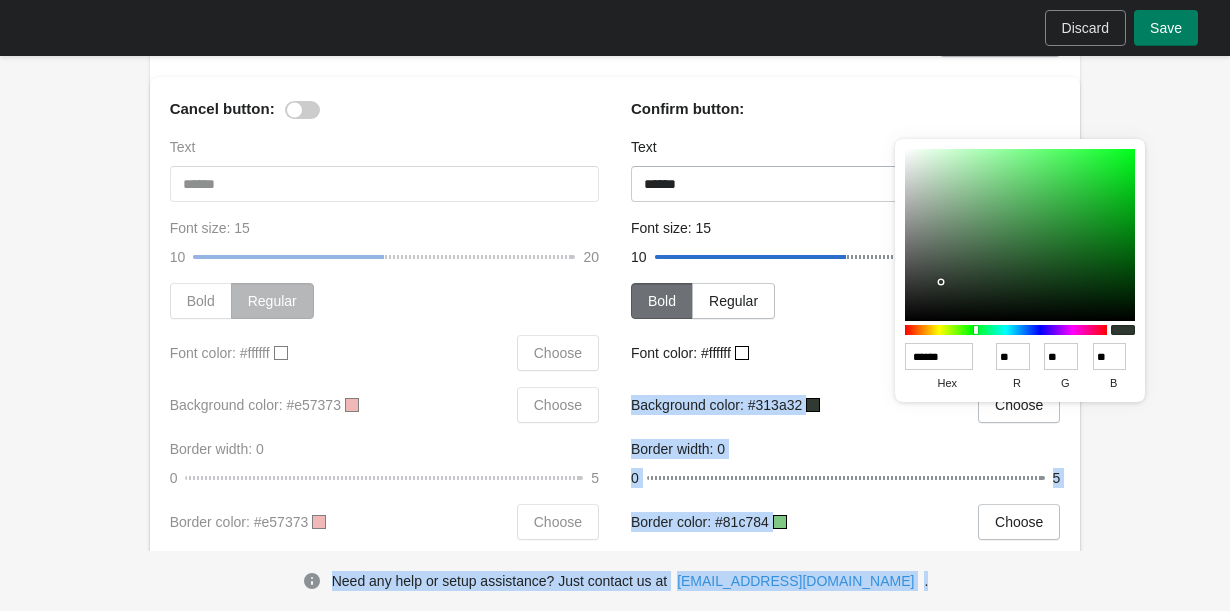 drag, startPoint x: 938, startPoint y: 282, endPoint x: 865, endPoint y: 360, distance: 106.83164 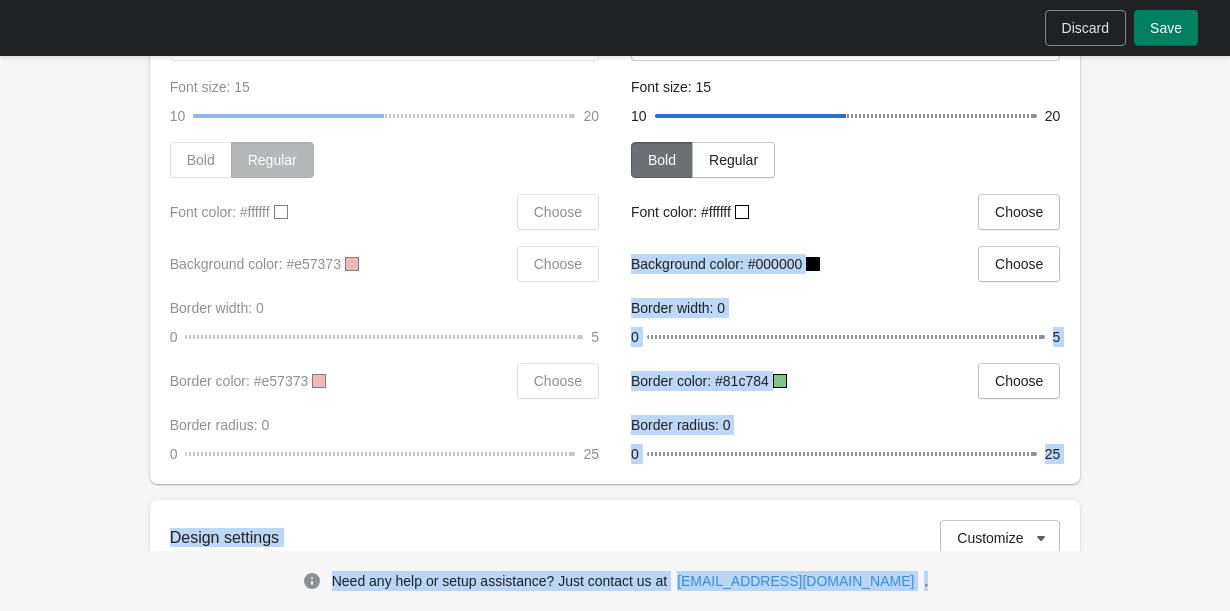 scroll, scrollTop: 927, scrollLeft: 0, axis: vertical 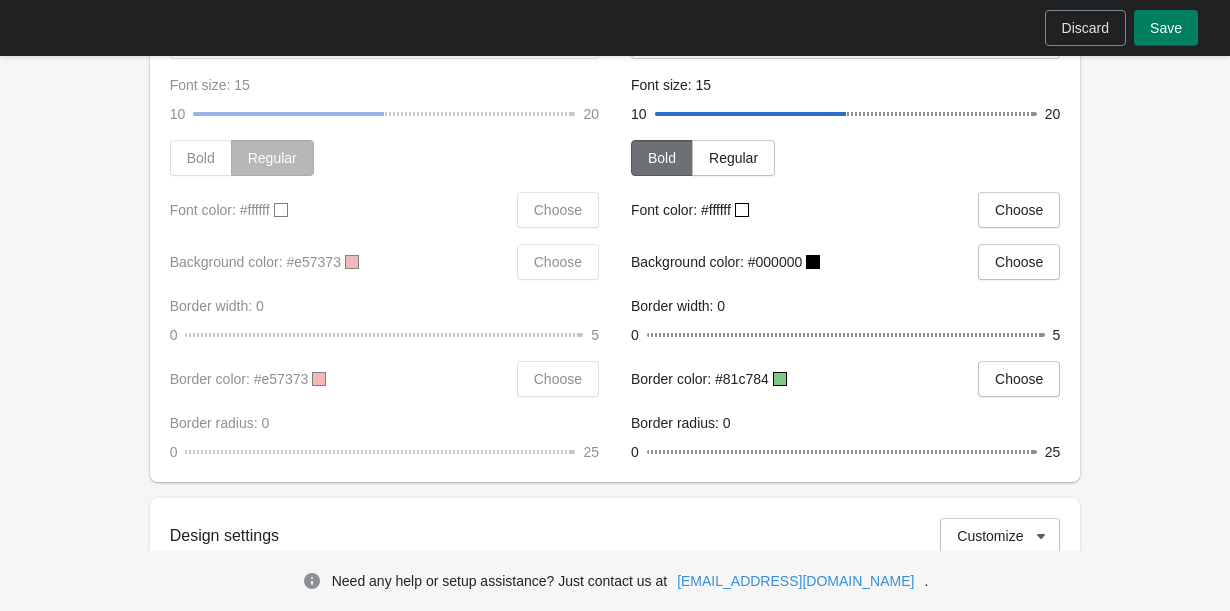 click at bounding box center (780, 379) 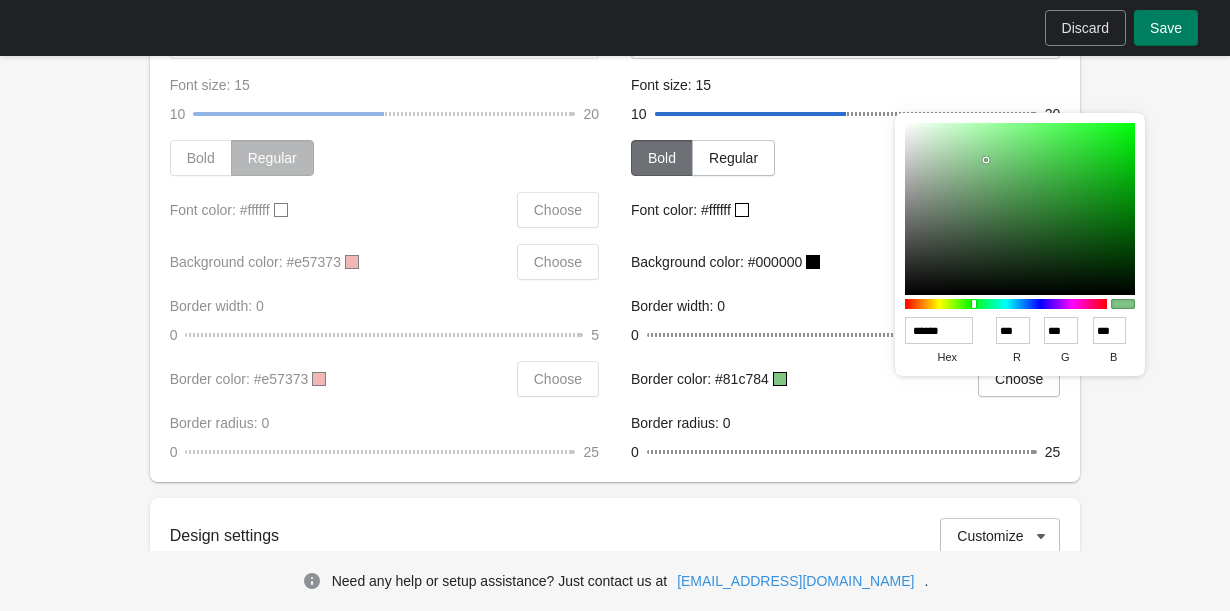 type on "******" 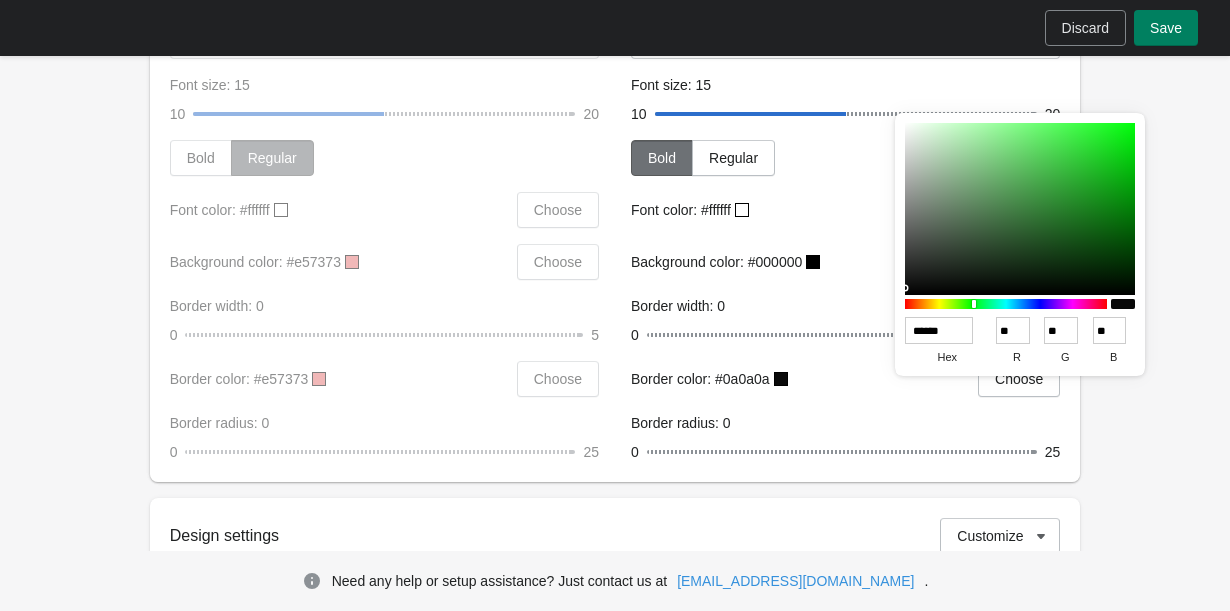 drag, startPoint x: 917, startPoint y: 288, endPoint x: 900, endPoint y: 291, distance: 17.262676 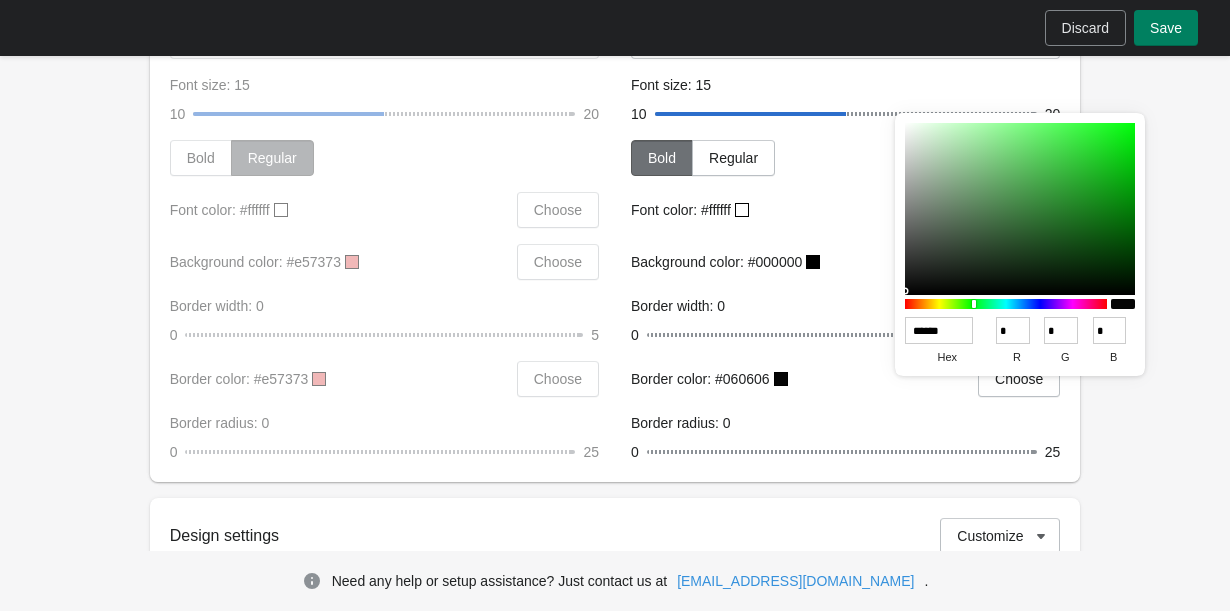 click on "Border color:   #060606 Choose" at bounding box center [837, 371] 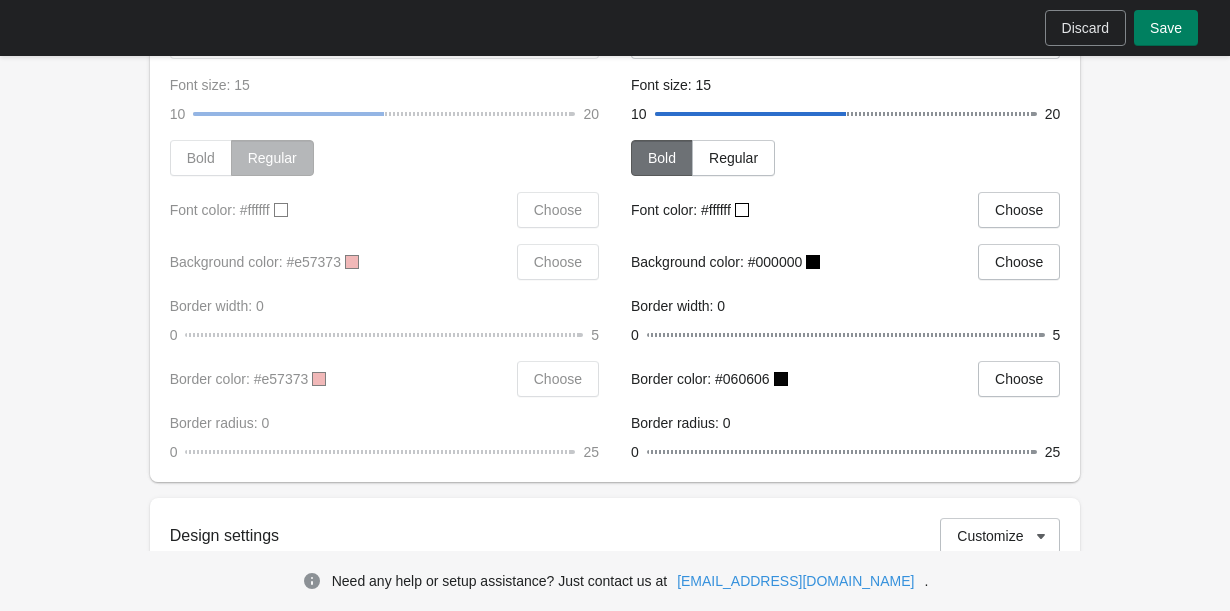 click at bounding box center (781, 379) 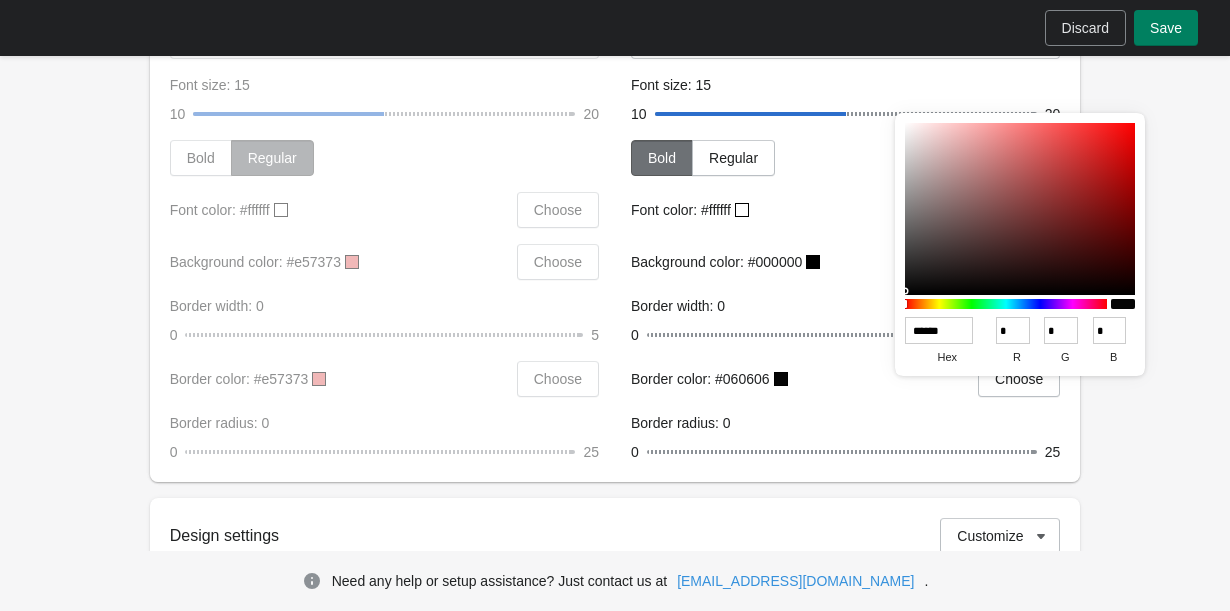 type on "******" 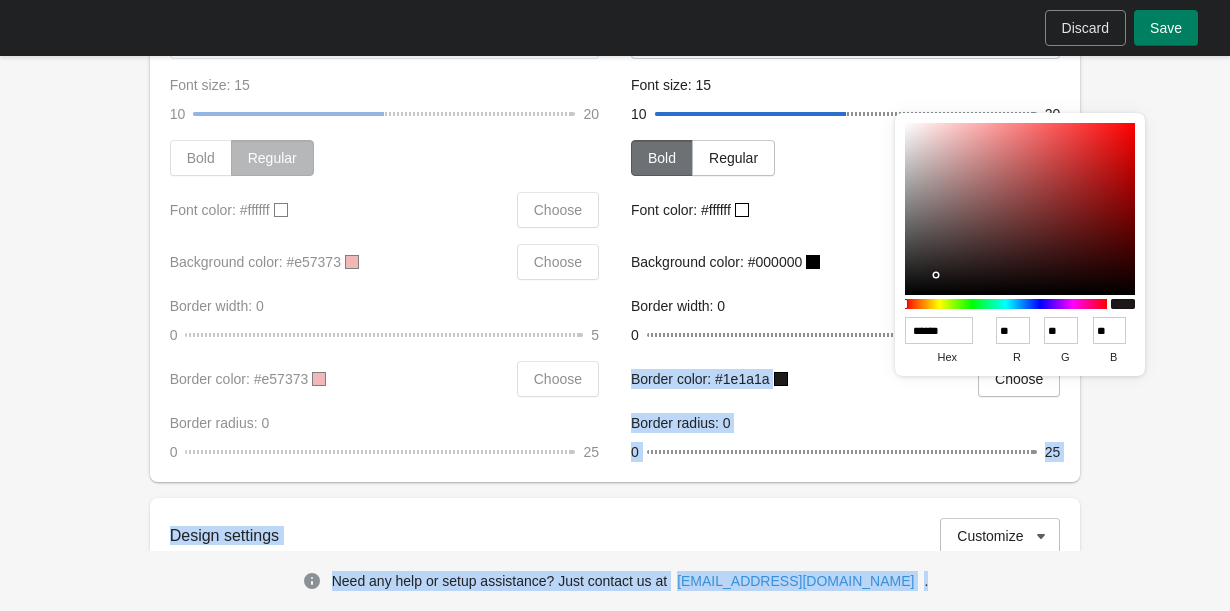 drag, startPoint x: 933, startPoint y: 275, endPoint x: 865, endPoint y: 346, distance: 98.31073 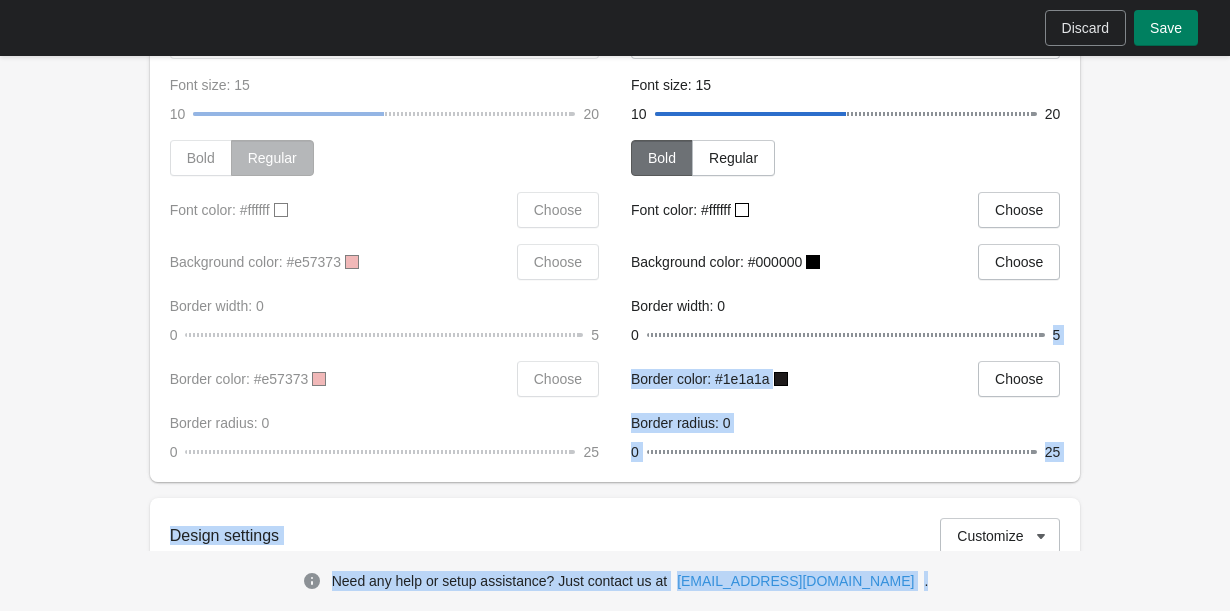 type on "******" 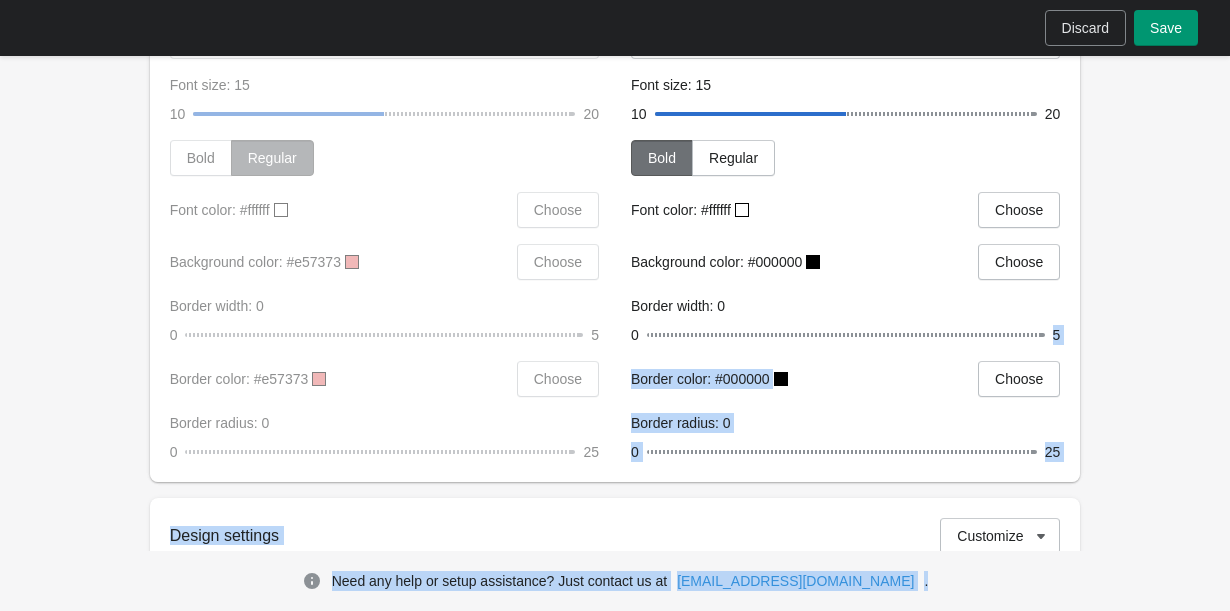 click on "Save" at bounding box center (1166, 28) 